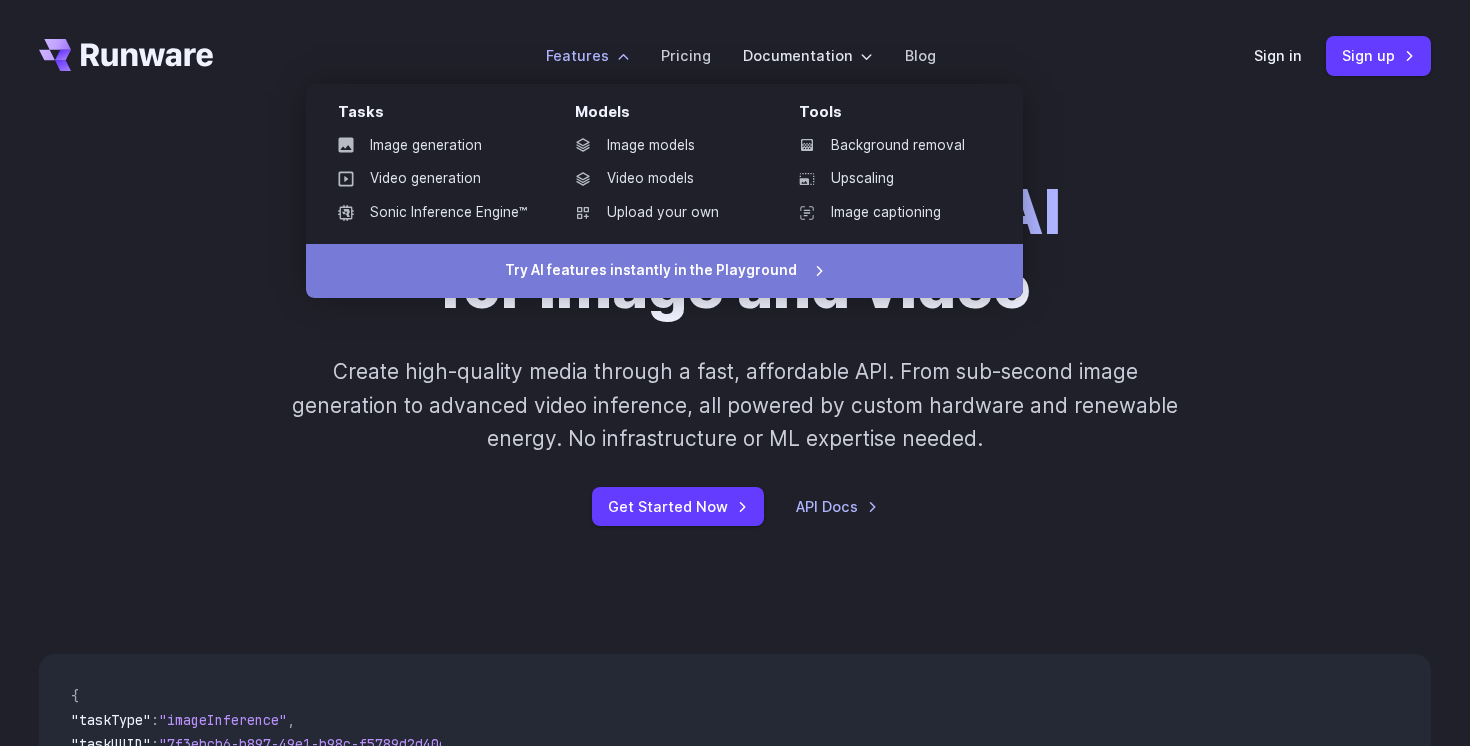 scroll, scrollTop: 0, scrollLeft: 0, axis: both 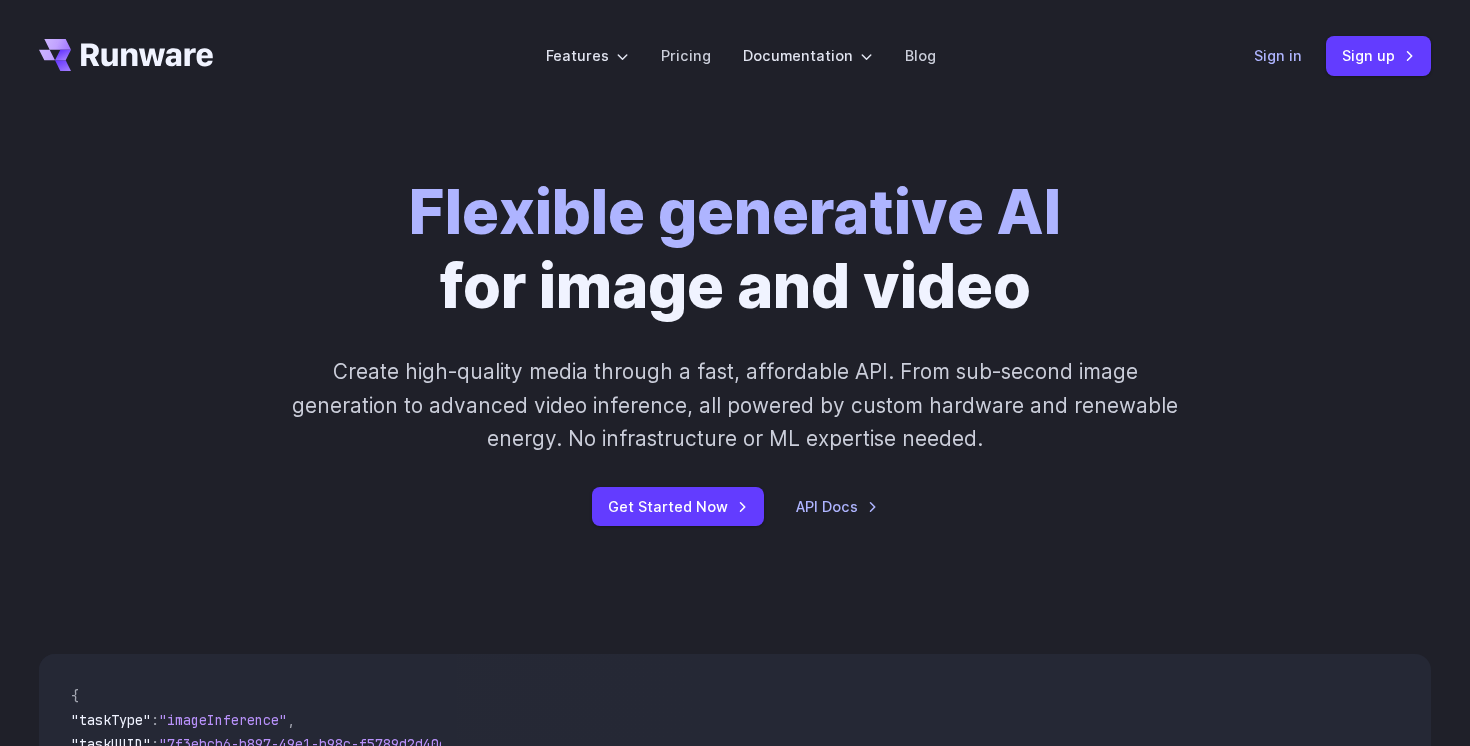 click on "Sign in" at bounding box center (1278, 55) 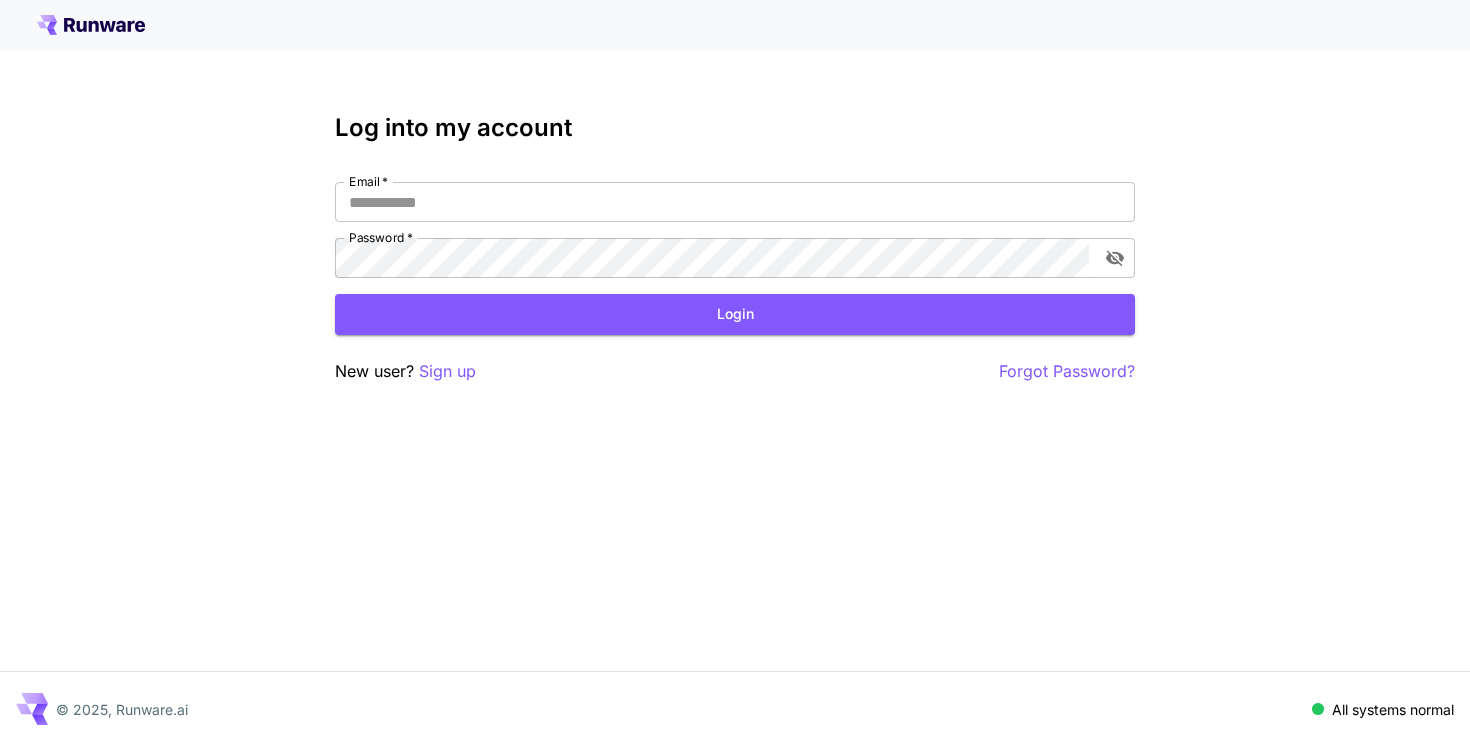 scroll, scrollTop: 0, scrollLeft: 0, axis: both 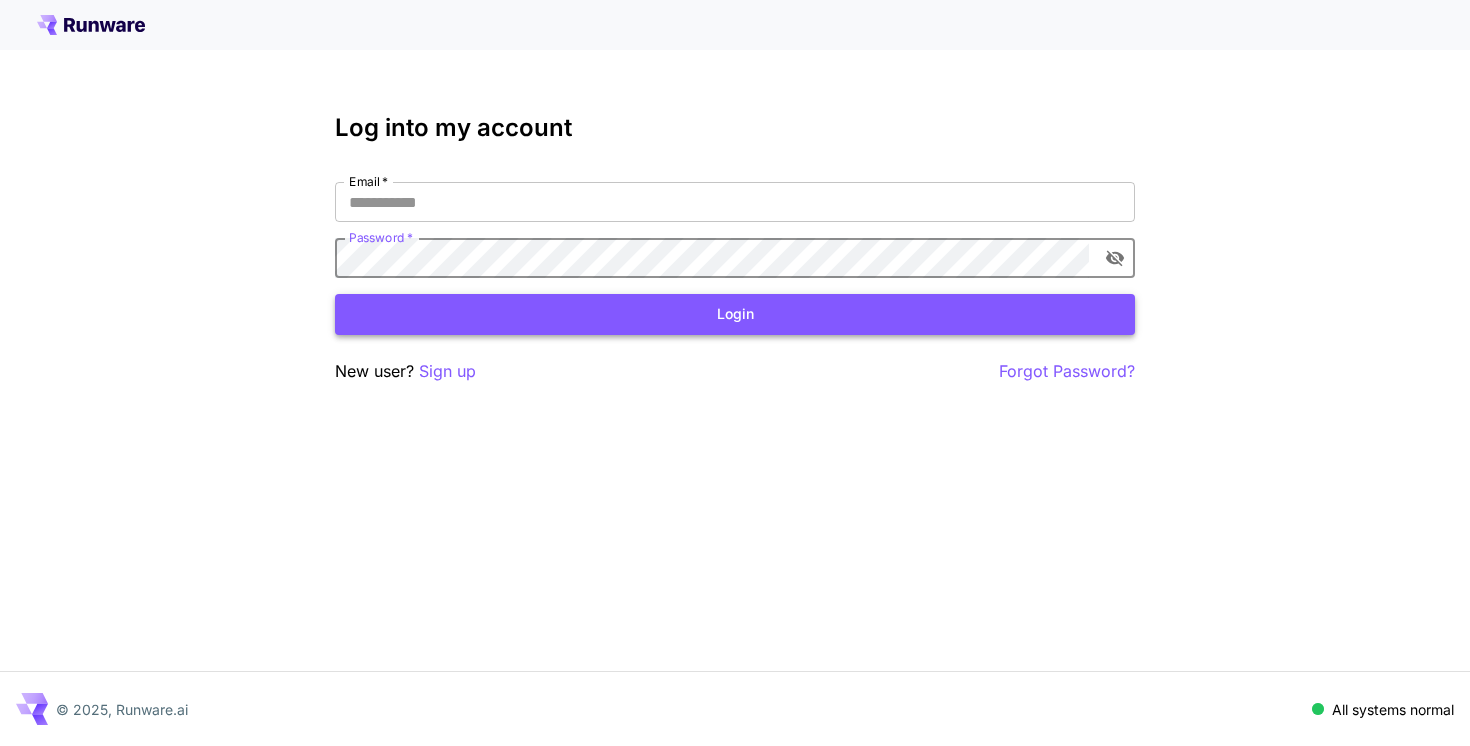 type on "**********" 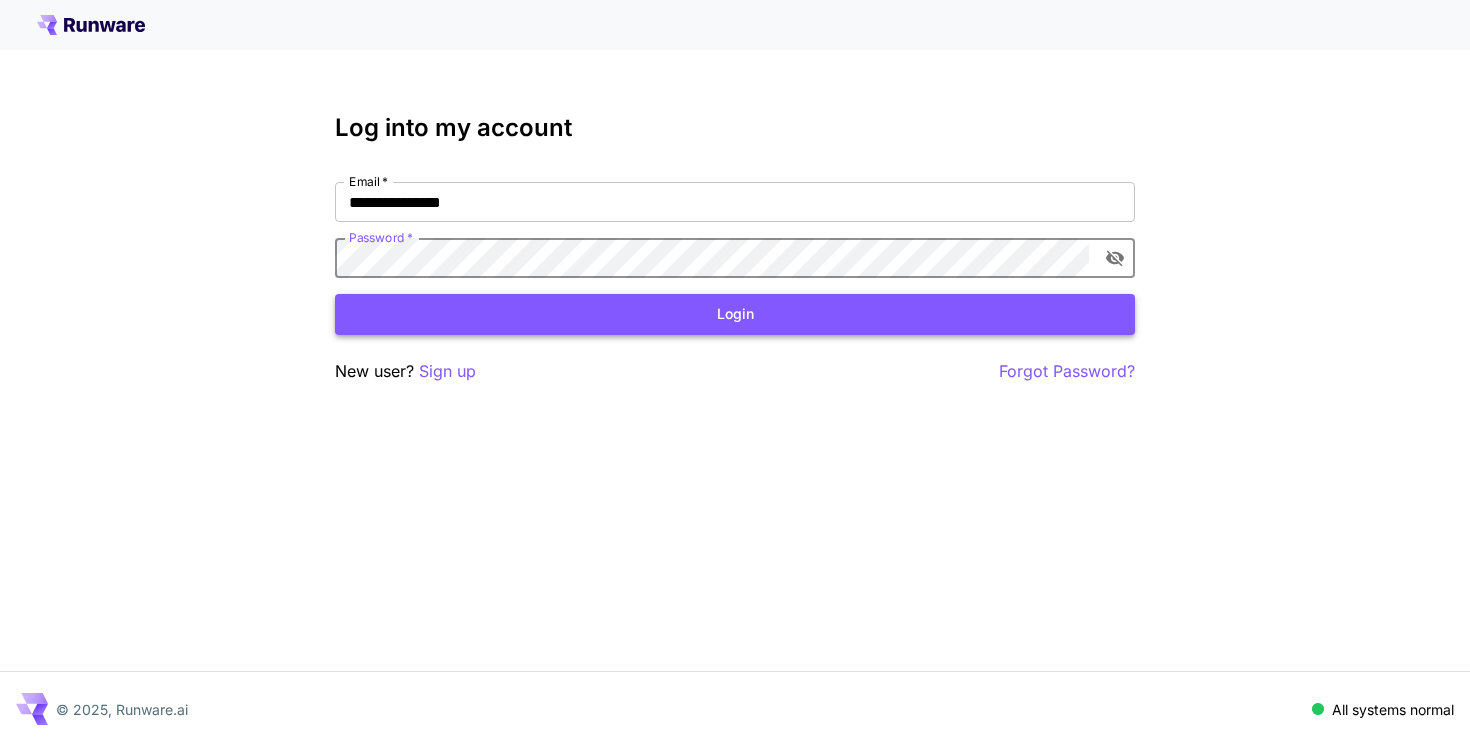 click on "Login" at bounding box center [735, 314] 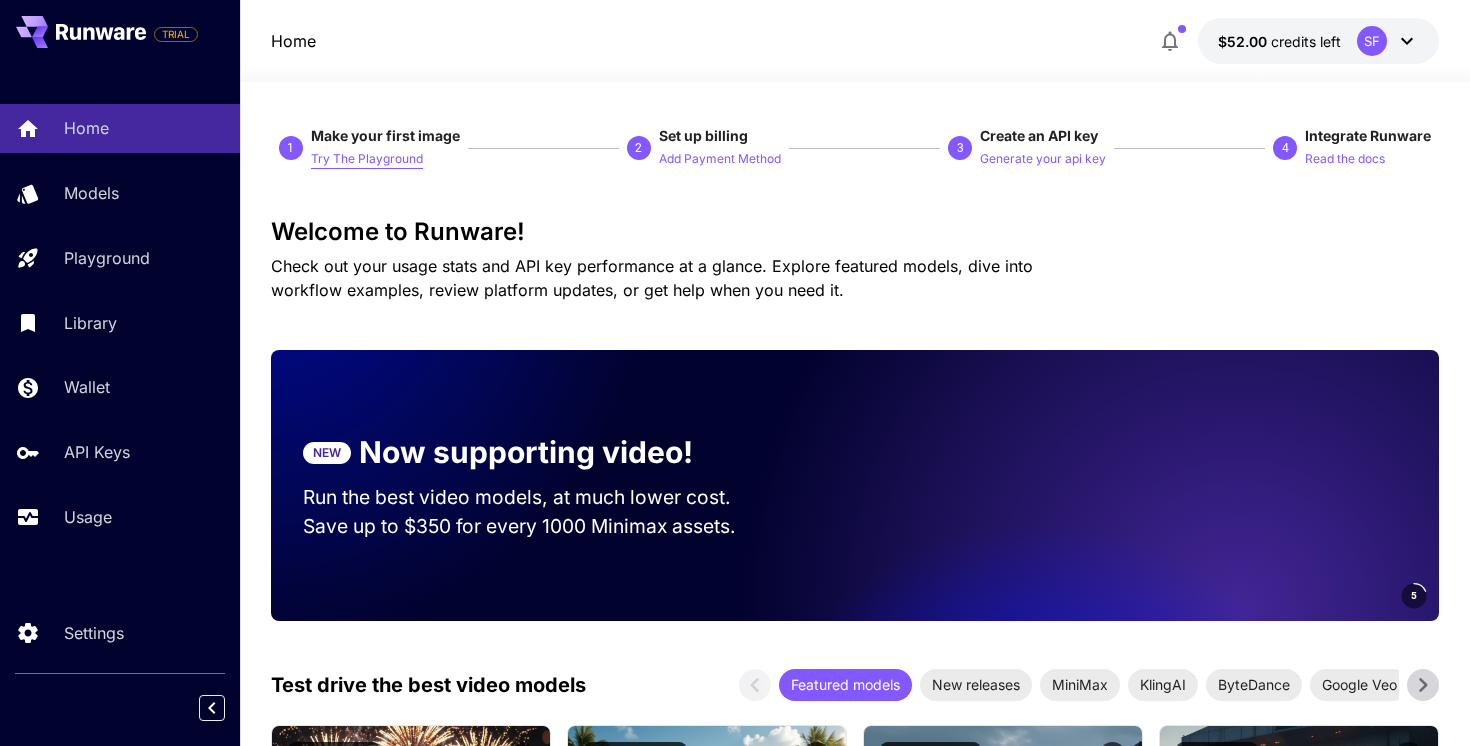click on "Try The Playground" at bounding box center [367, 159] 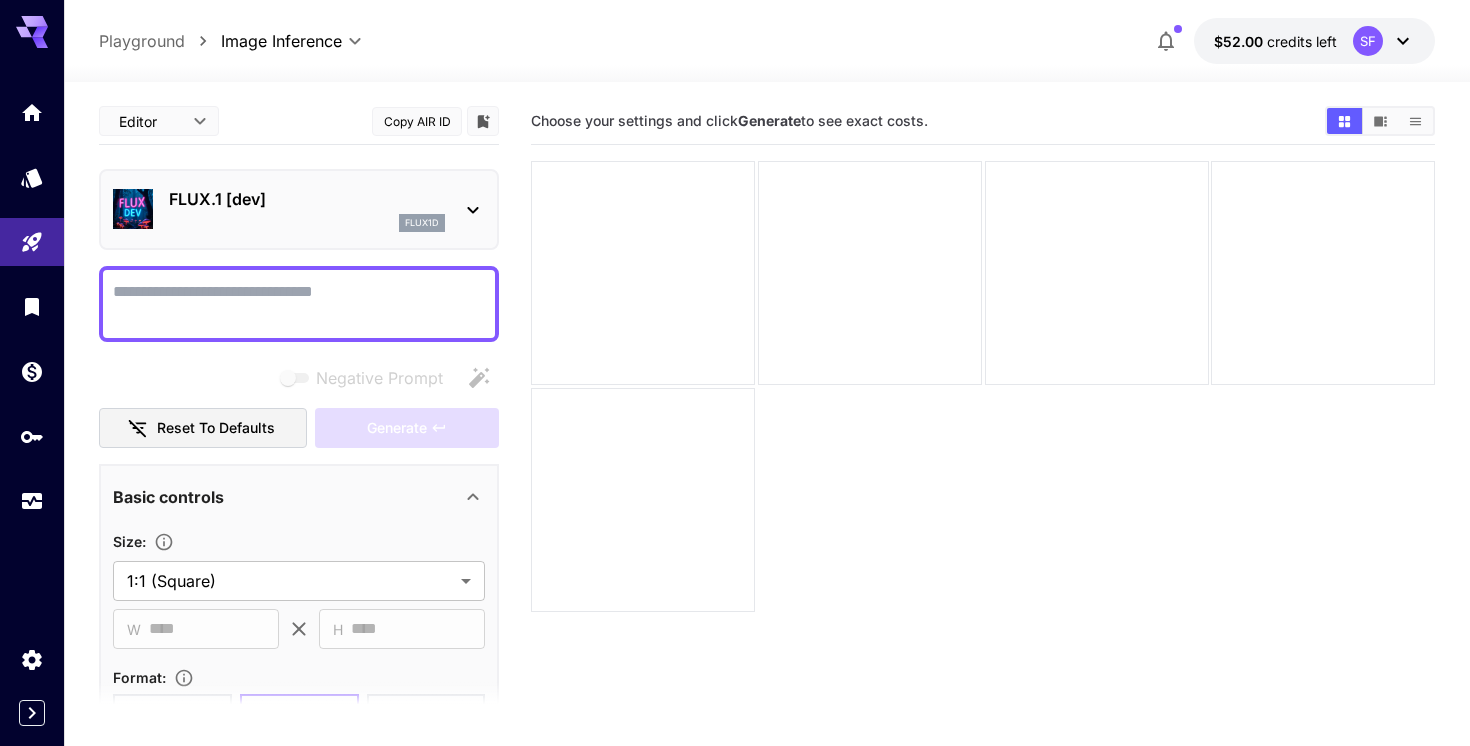 click on "FLUX.1 [dev] flux1d" at bounding box center (307, 209) 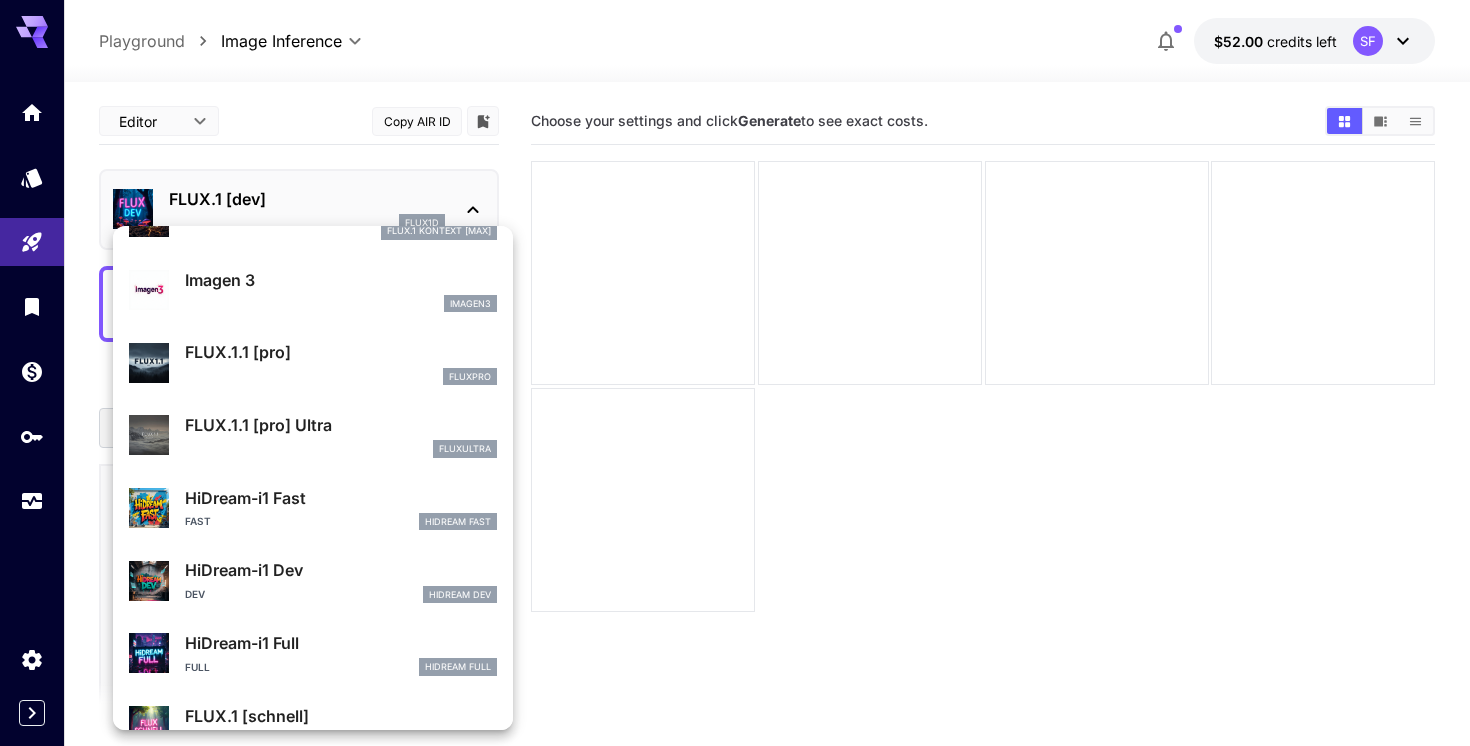 scroll, scrollTop: 1107, scrollLeft: 0, axis: vertical 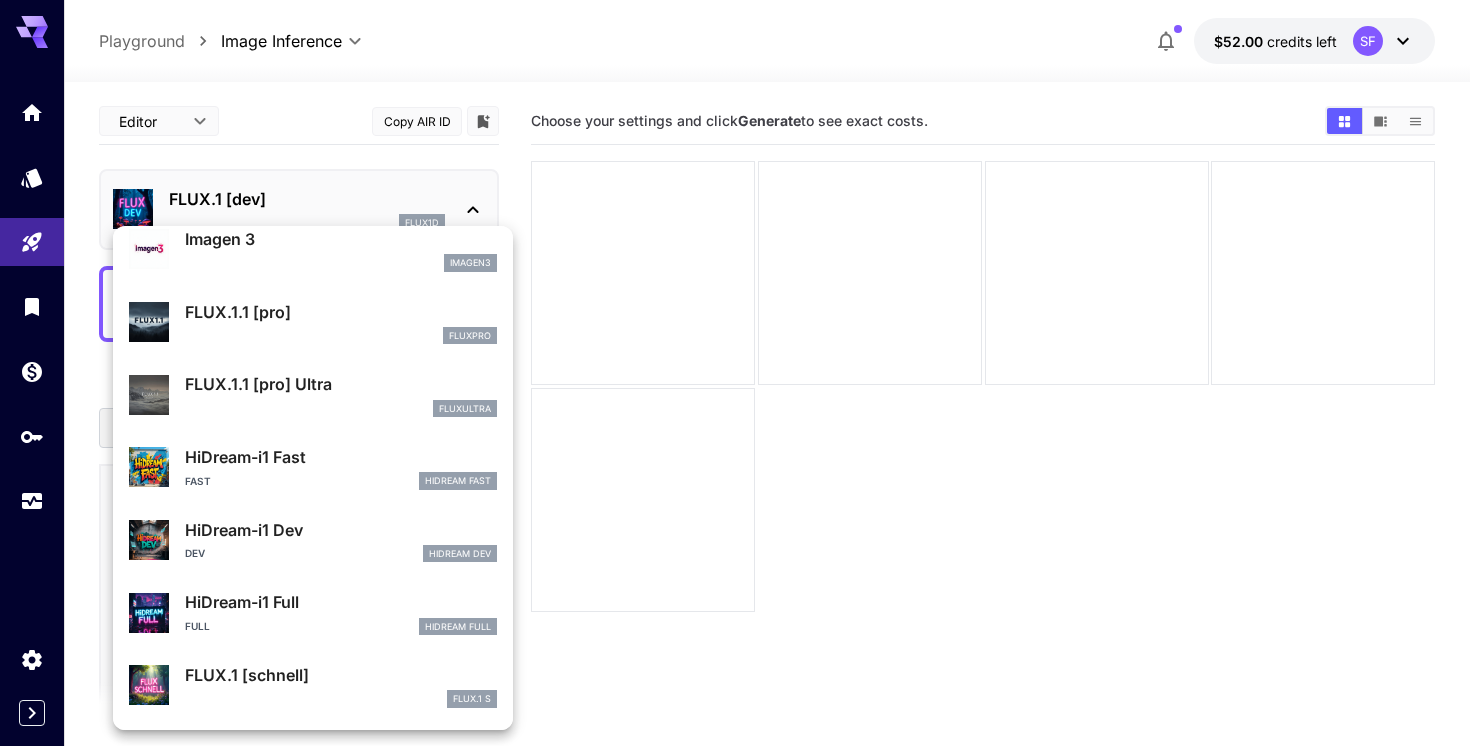 click at bounding box center (735, 373) 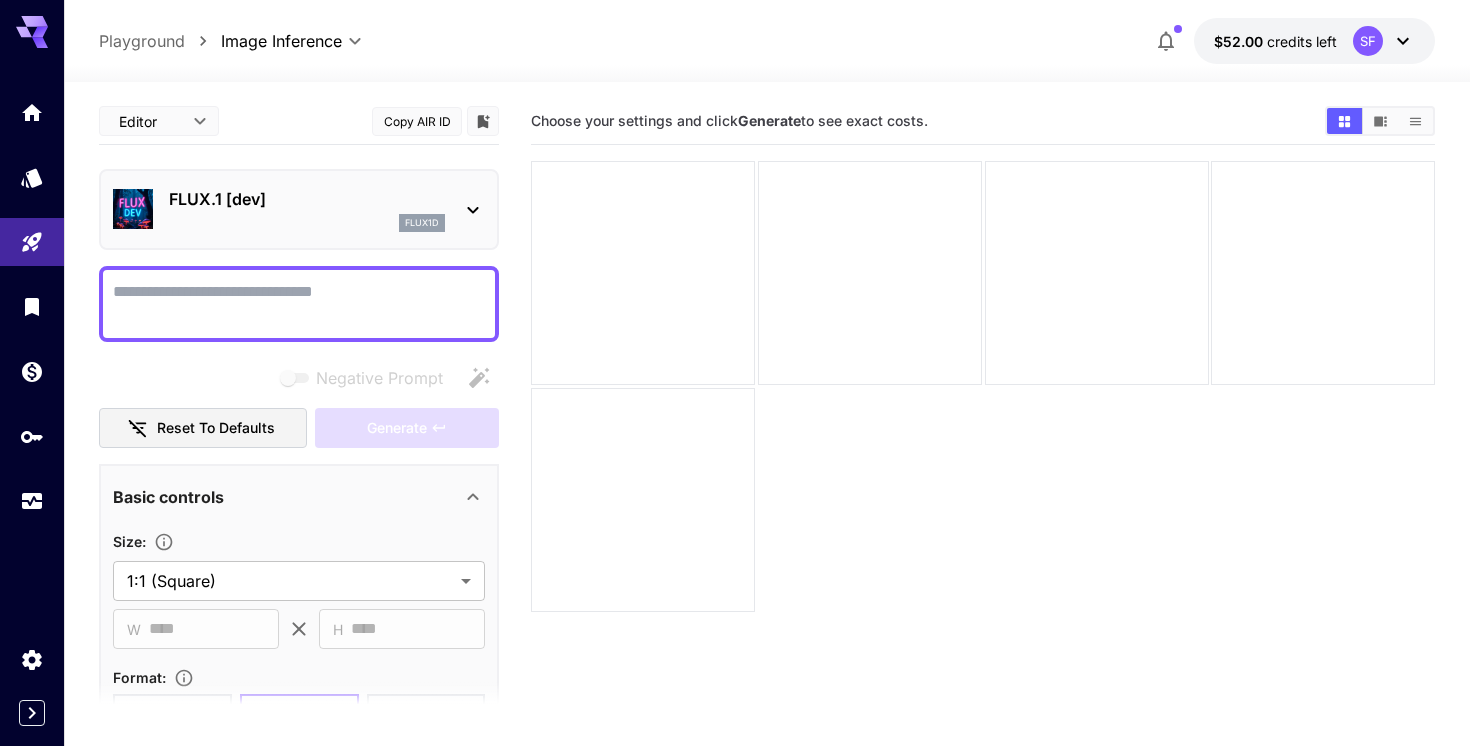 click on "**********" at bounding box center [735, 452] 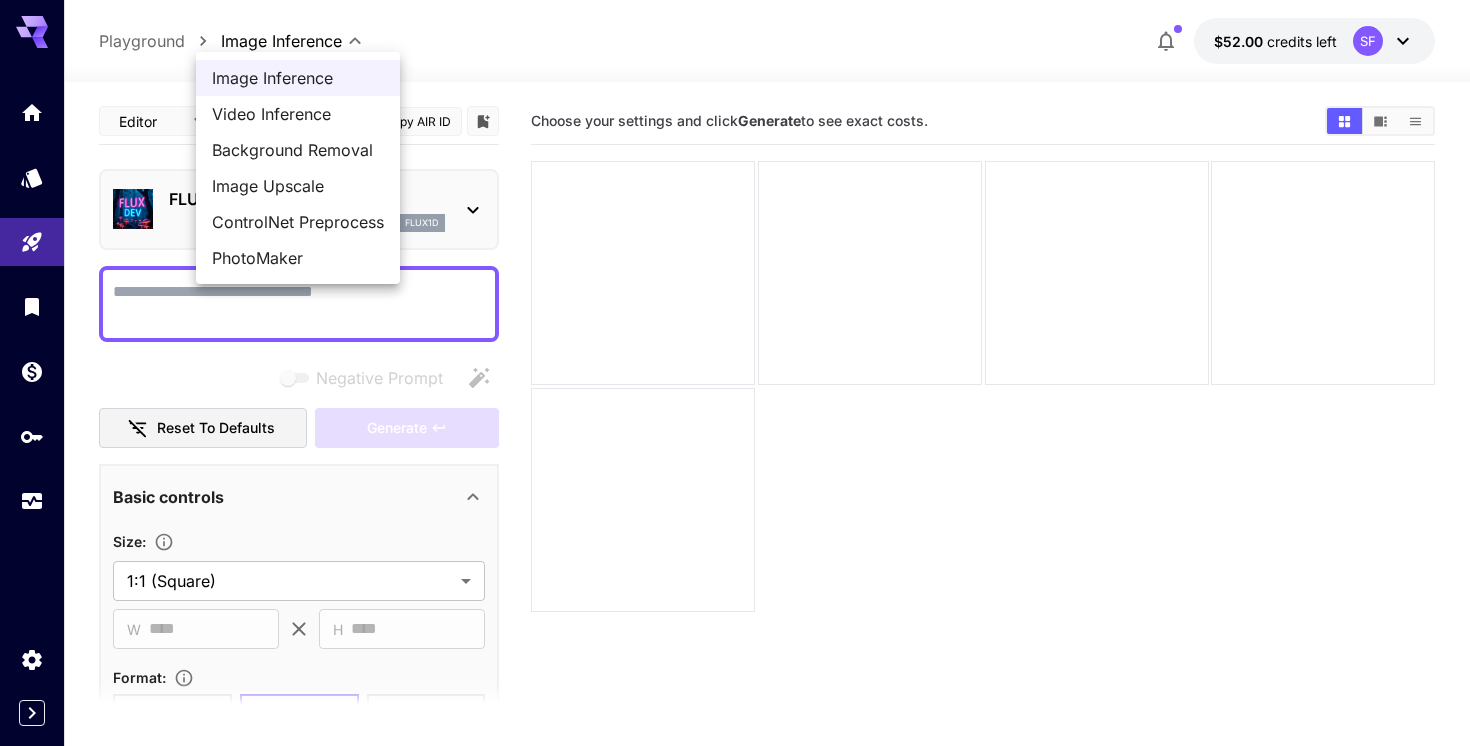 click on "Video Inference" at bounding box center [298, 114] 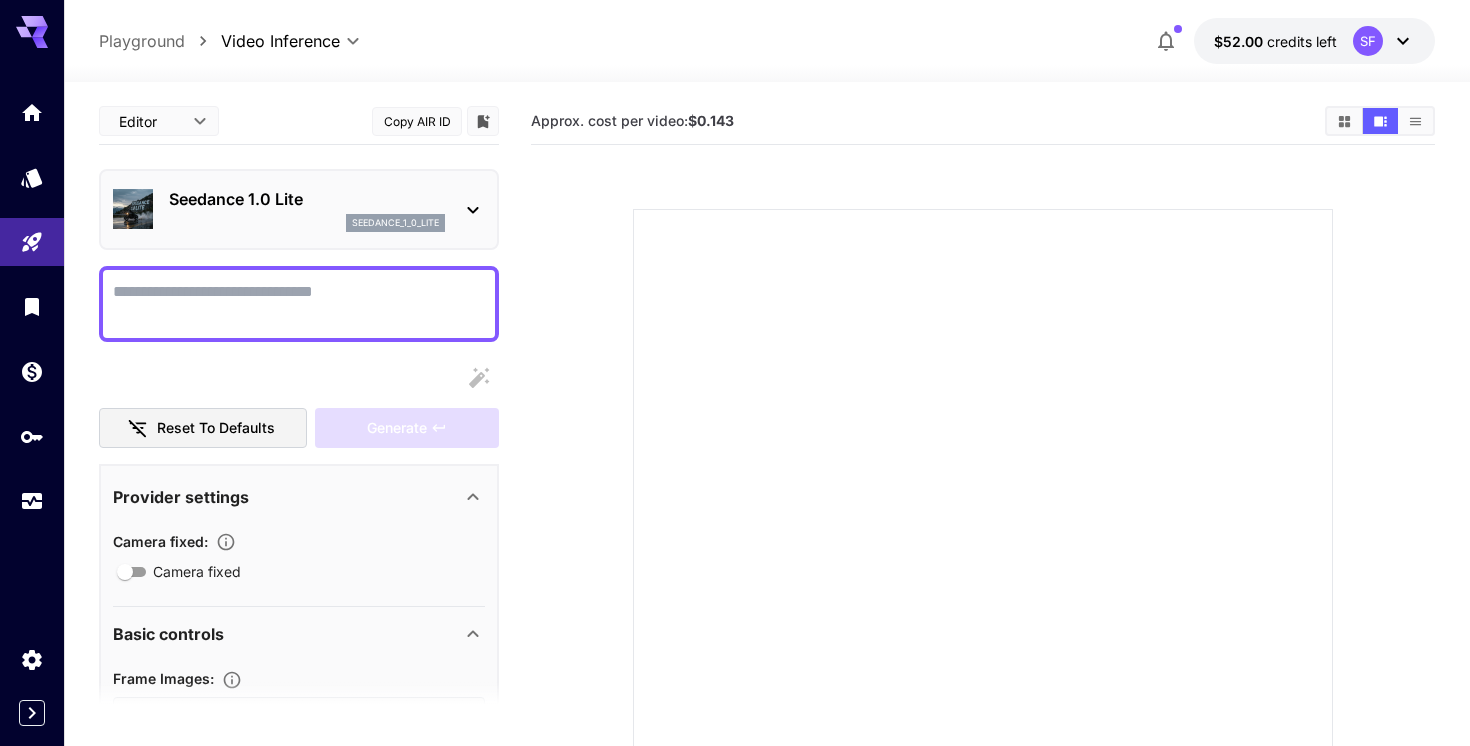 click on "Seedance 1.0 Lite seedance_1_0_lite" at bounding box center (299, 209) 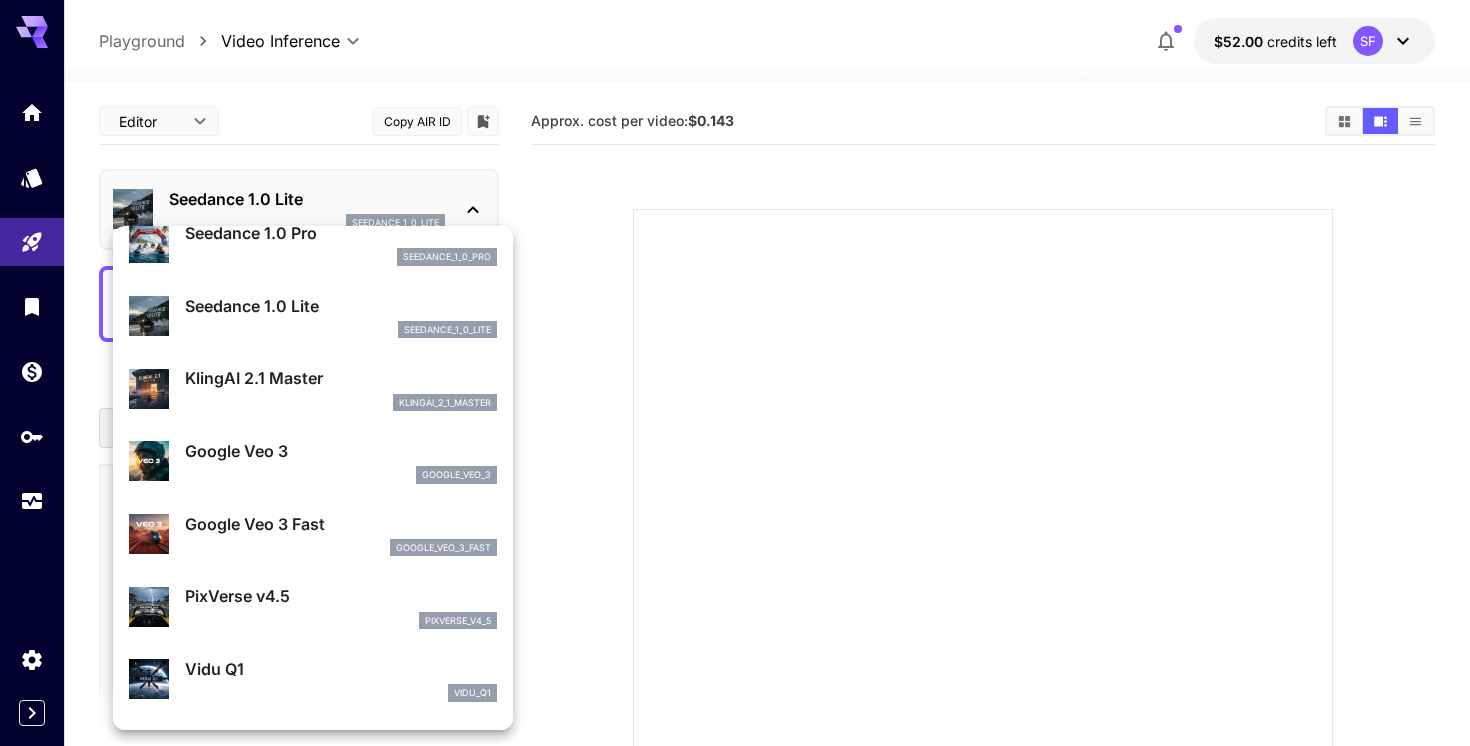 scroll, scrollTop: 158, scrollLeft: 0, axis: vertical 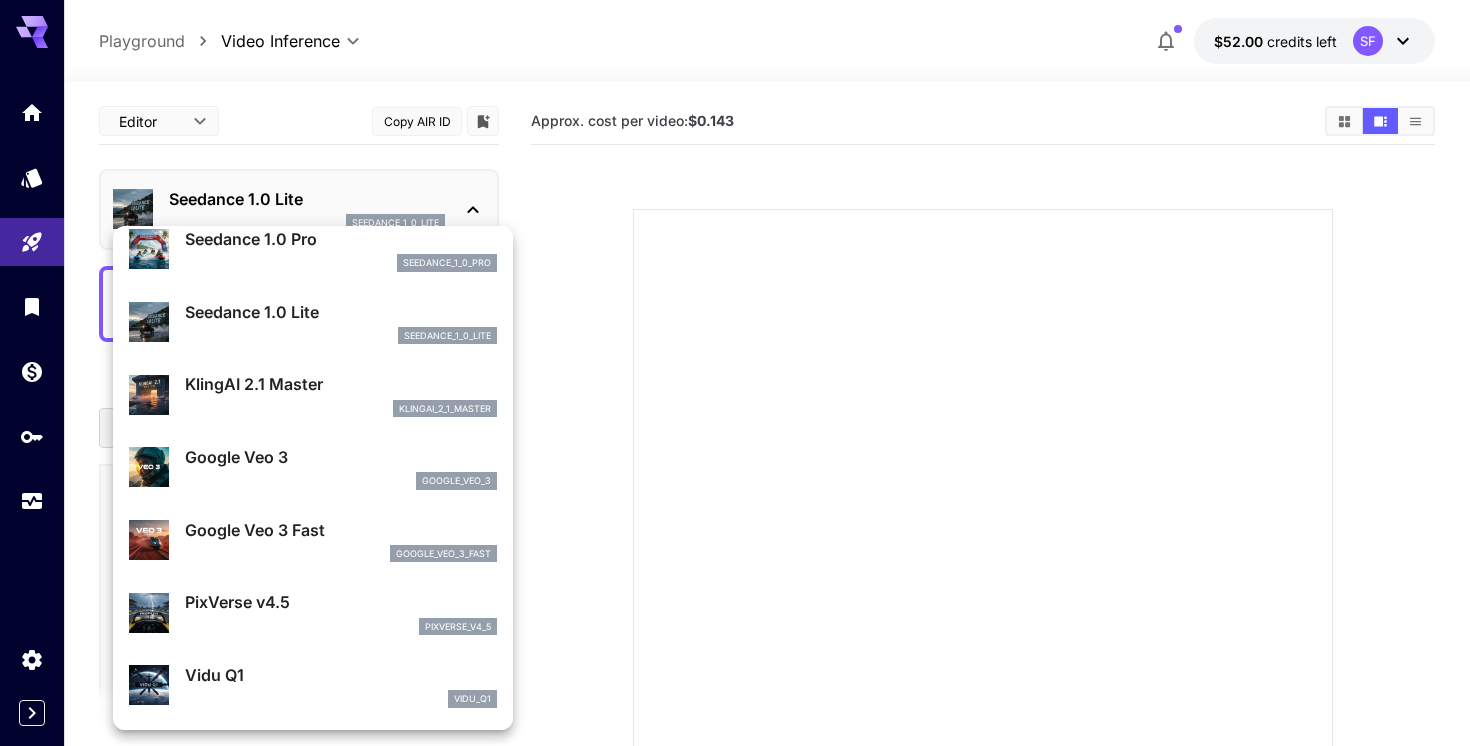 click on "Google Veo 3 google_veo_3" at bounding box center [341, 467] 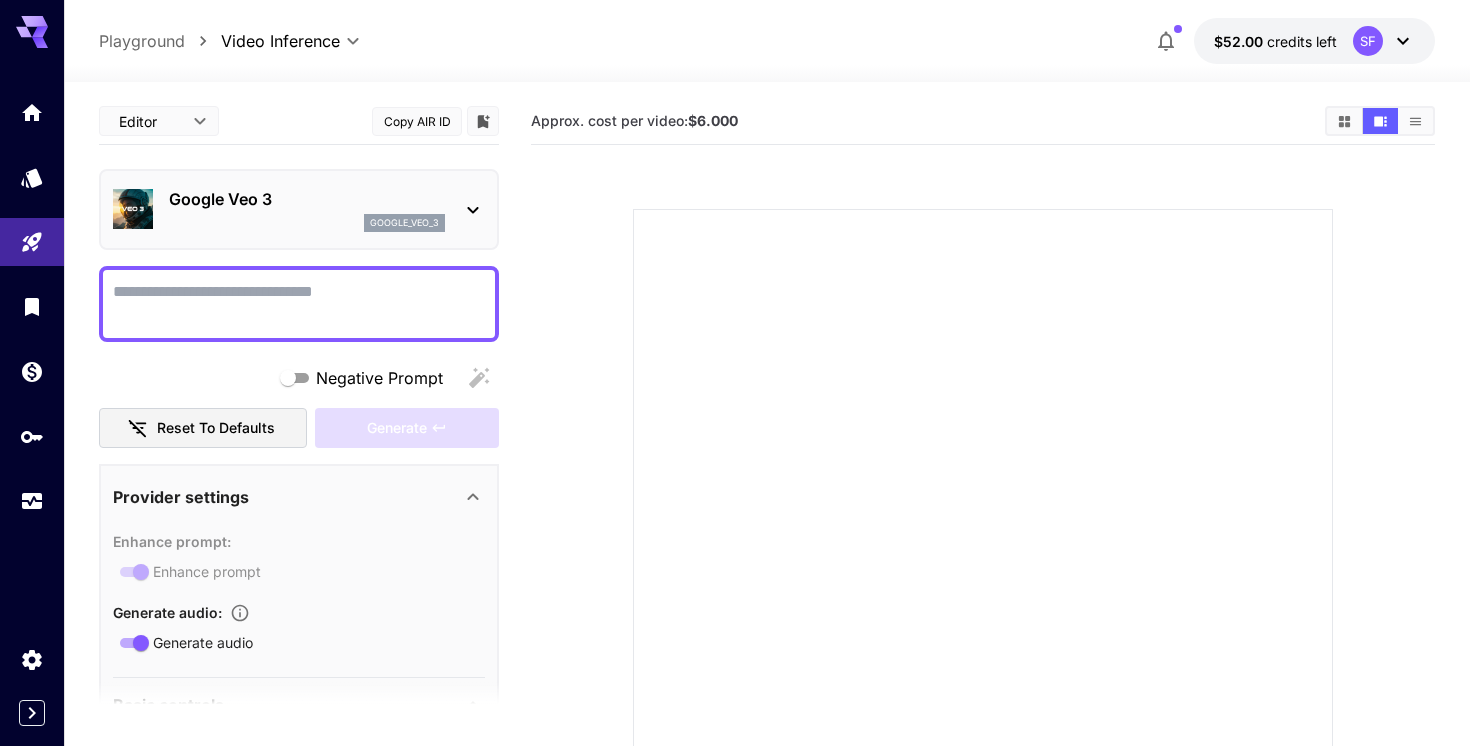 click on "Negative Prompt" at bounding box center (299, 304) 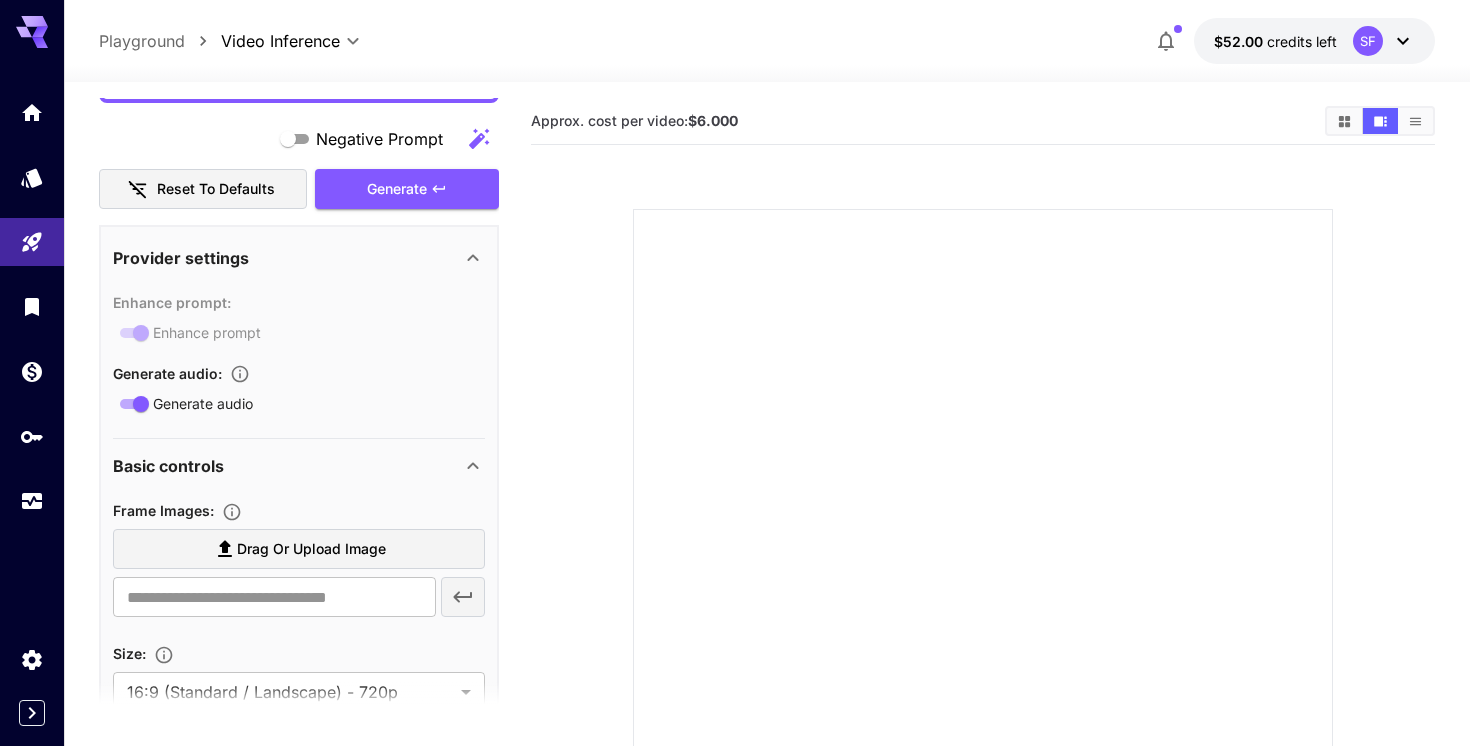scroll, scrollTop: 2073, scrollLeft: 0, axis: vertical 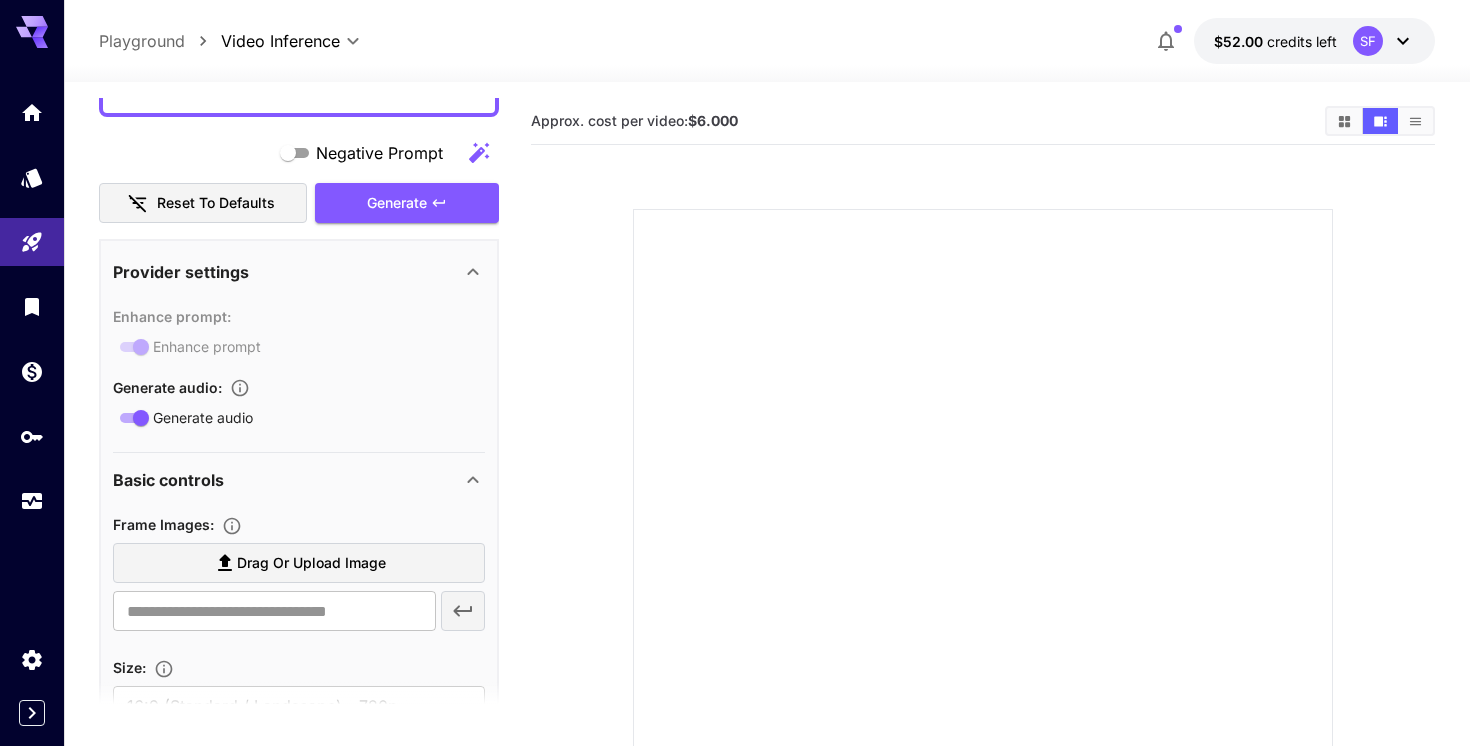 type on "**********" 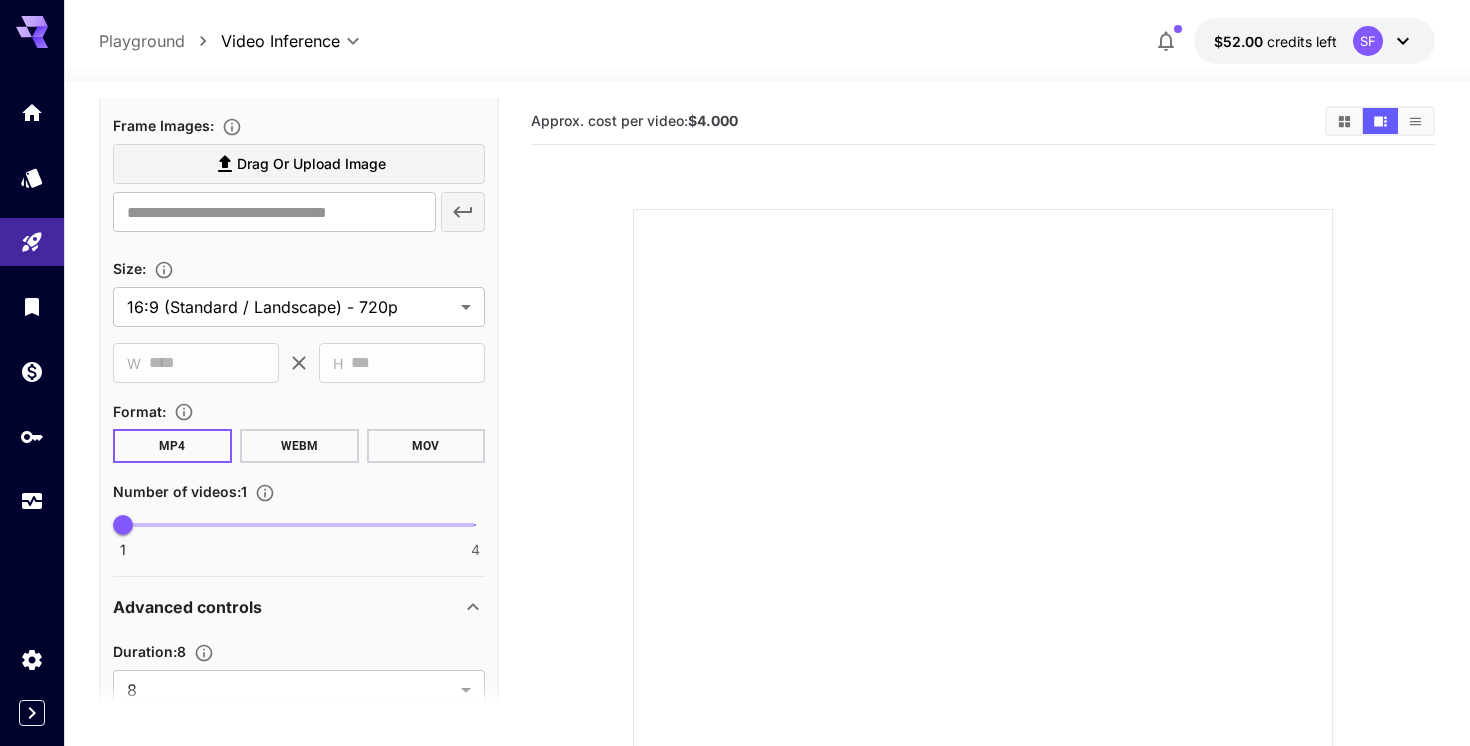 scroll, scrollTop: 2477, scrollLeft: 0, axis: vertical 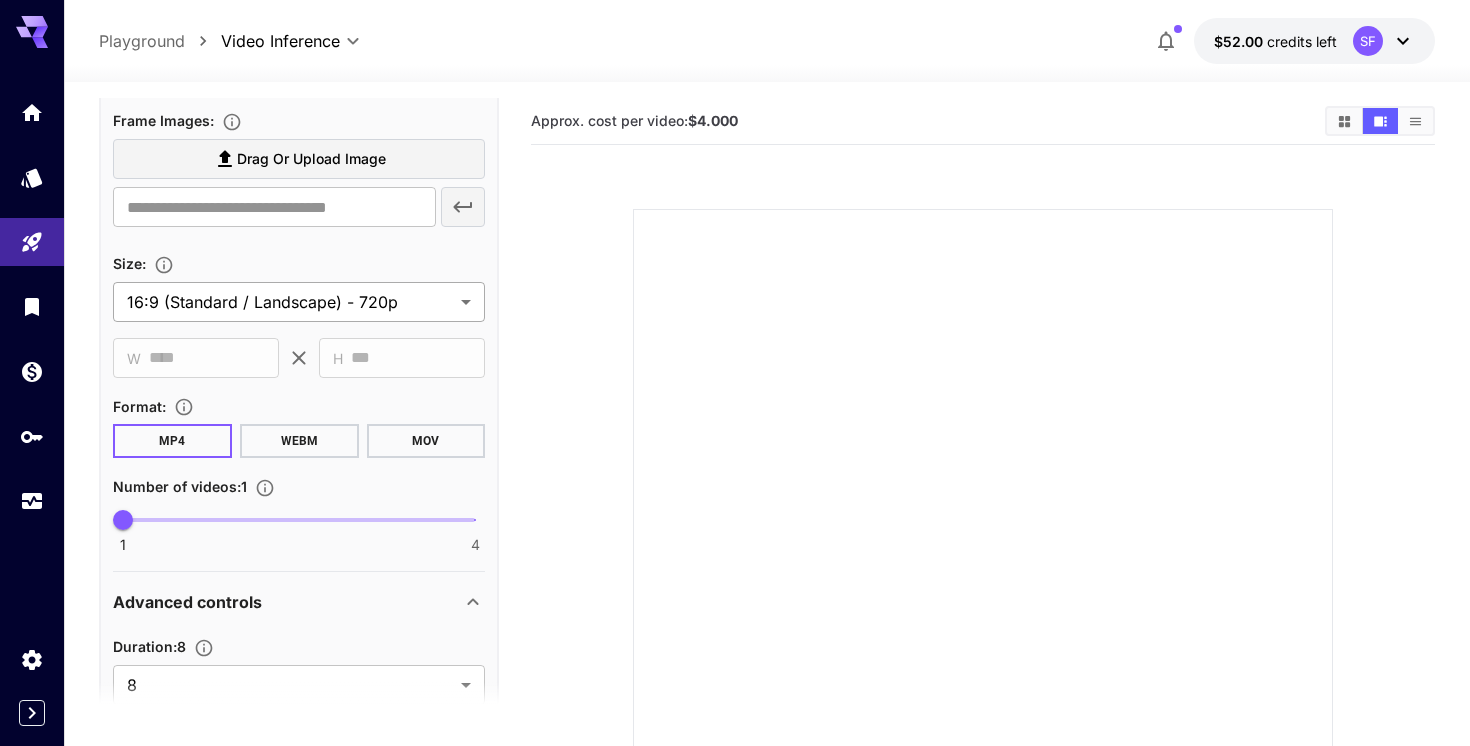 click on "**********" at bounding box center [735, 484] 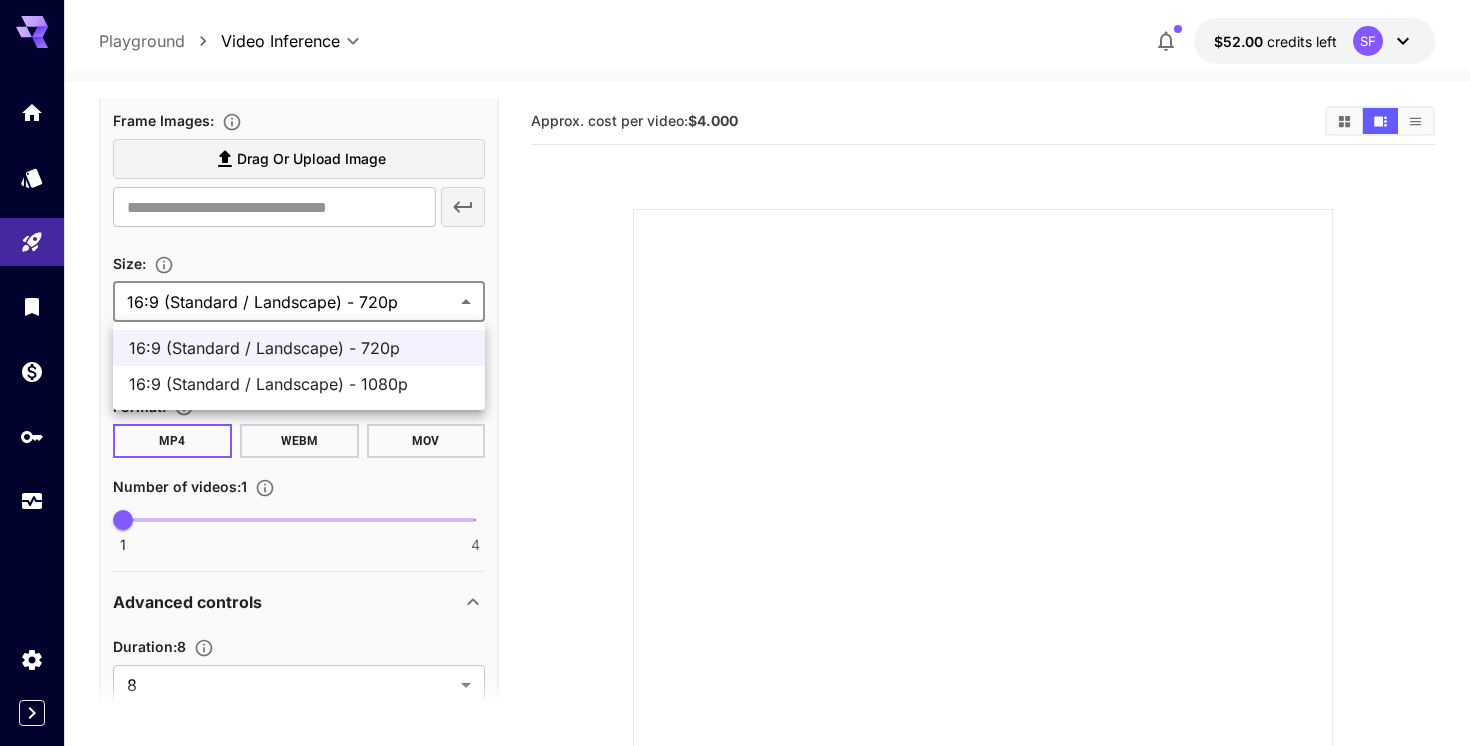 click on "16:9 (Standard / Landscape) - 1080p" at bounding box center (299, 384) 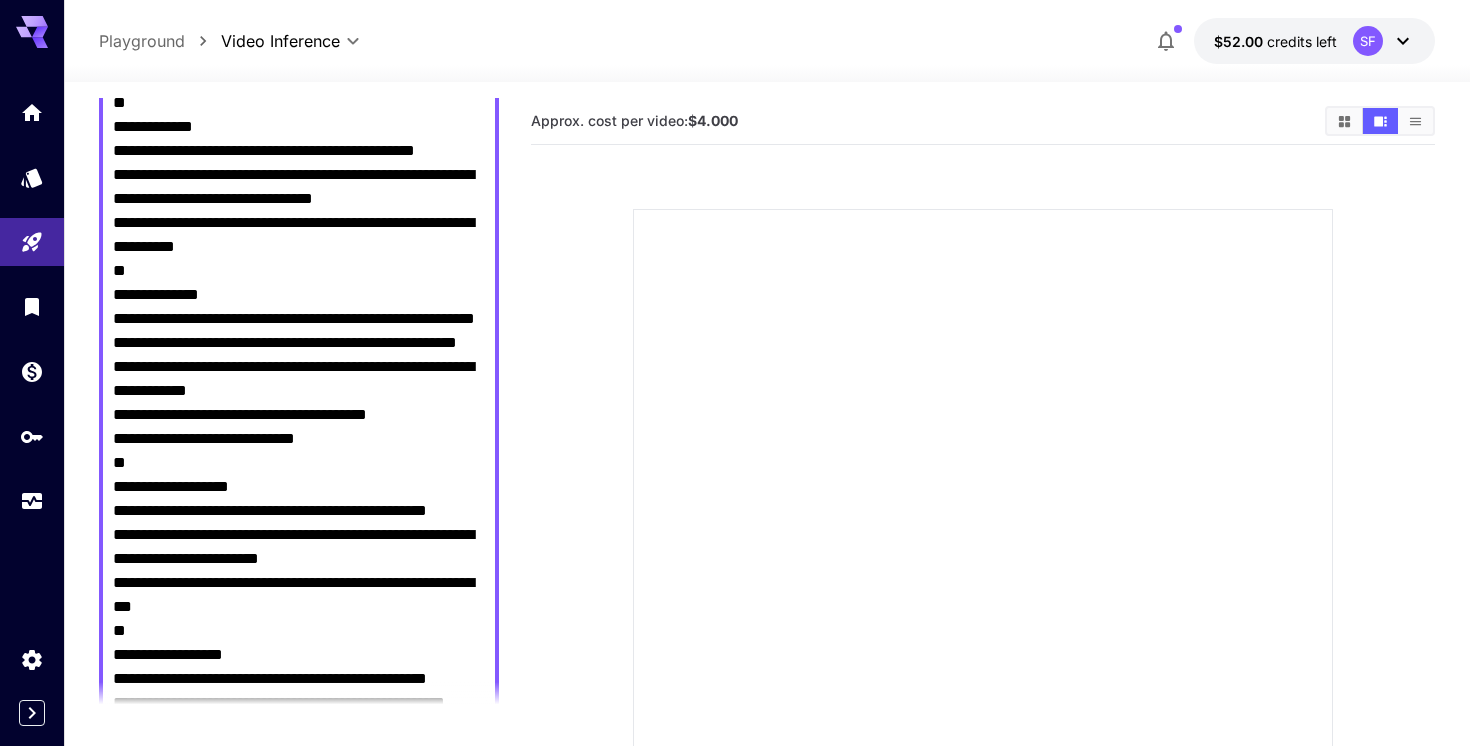 scroll, scrollTop: 650, scrollLeft: 0, axis: vertical 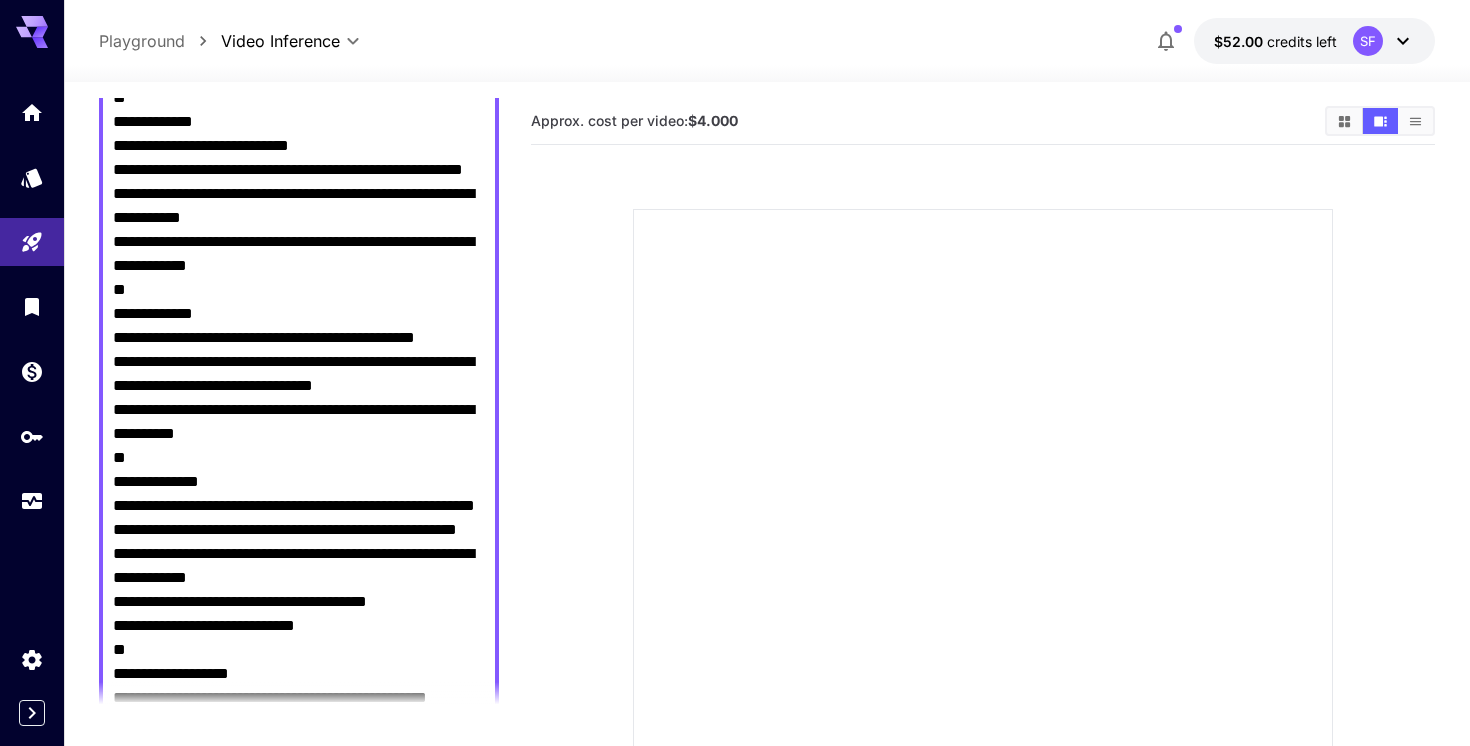 click on "Negative Prompt" at bounding box center (299, 578) 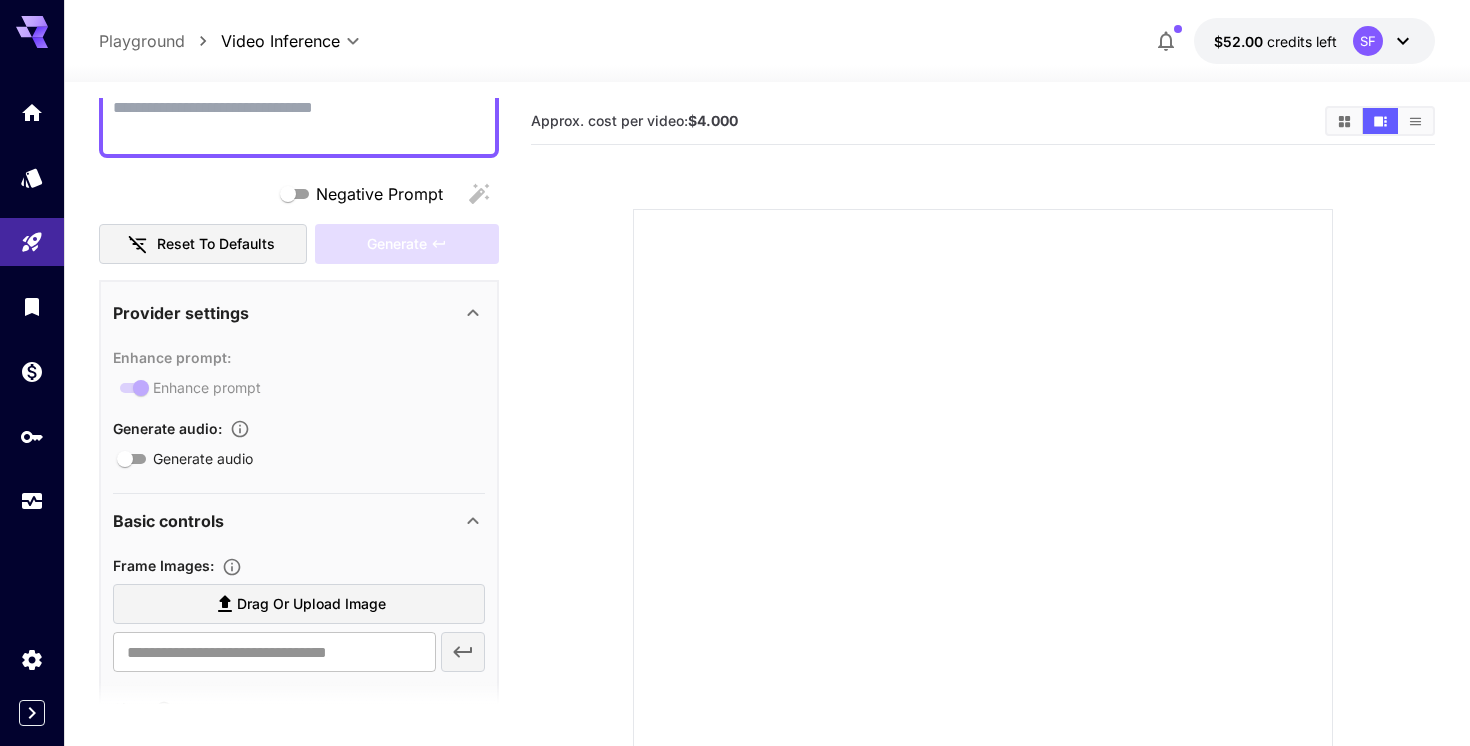 paste on "**********" 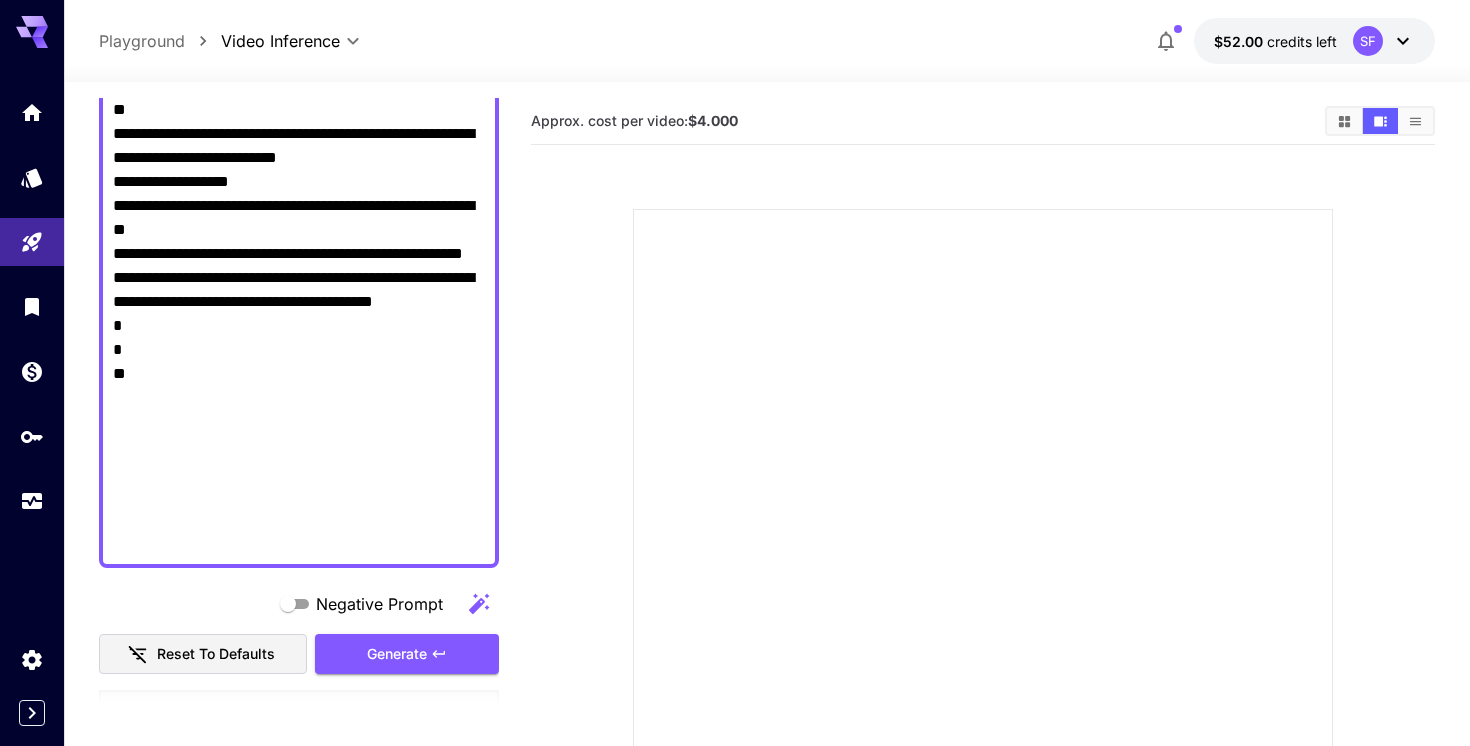 scroll, scrollTop: 1658, scrollLeft: 0, axis: vertical 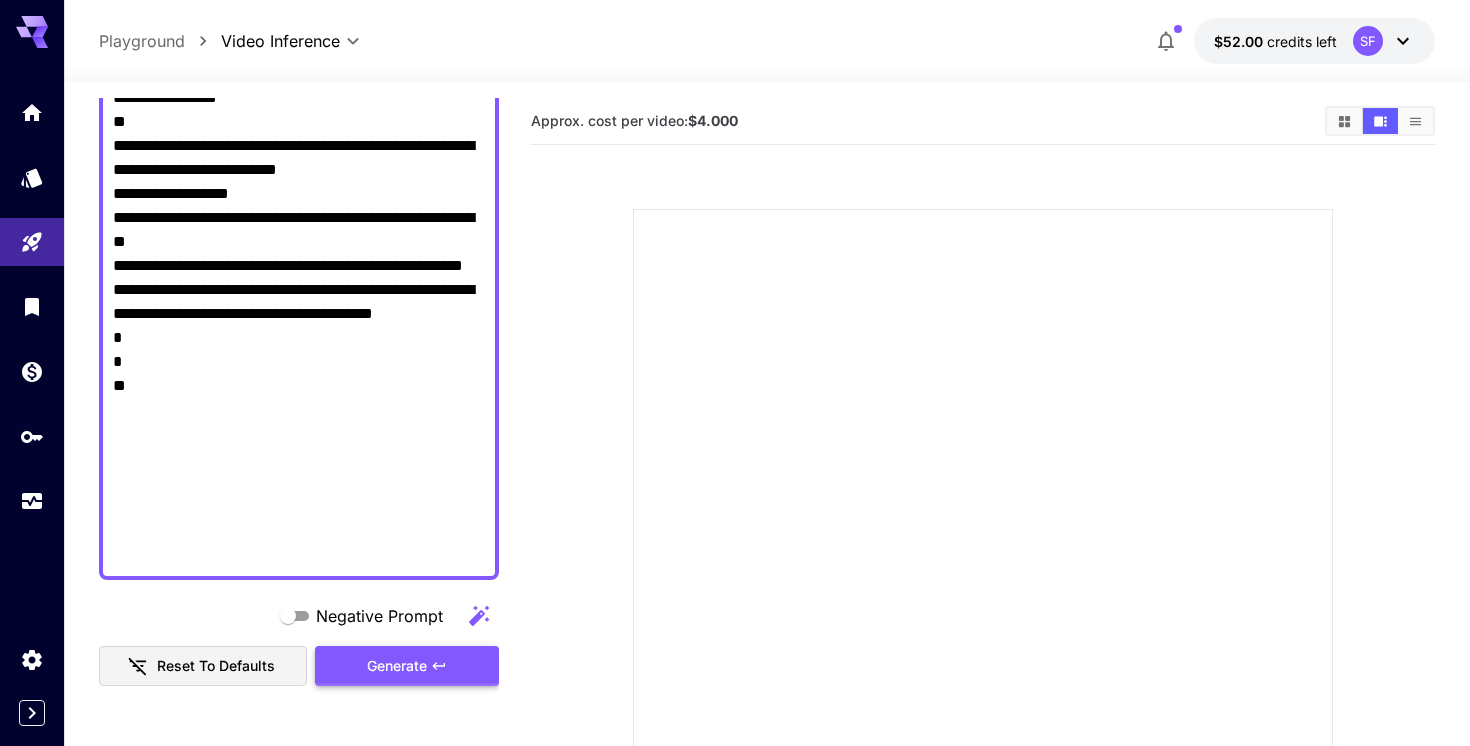 type on "**********" 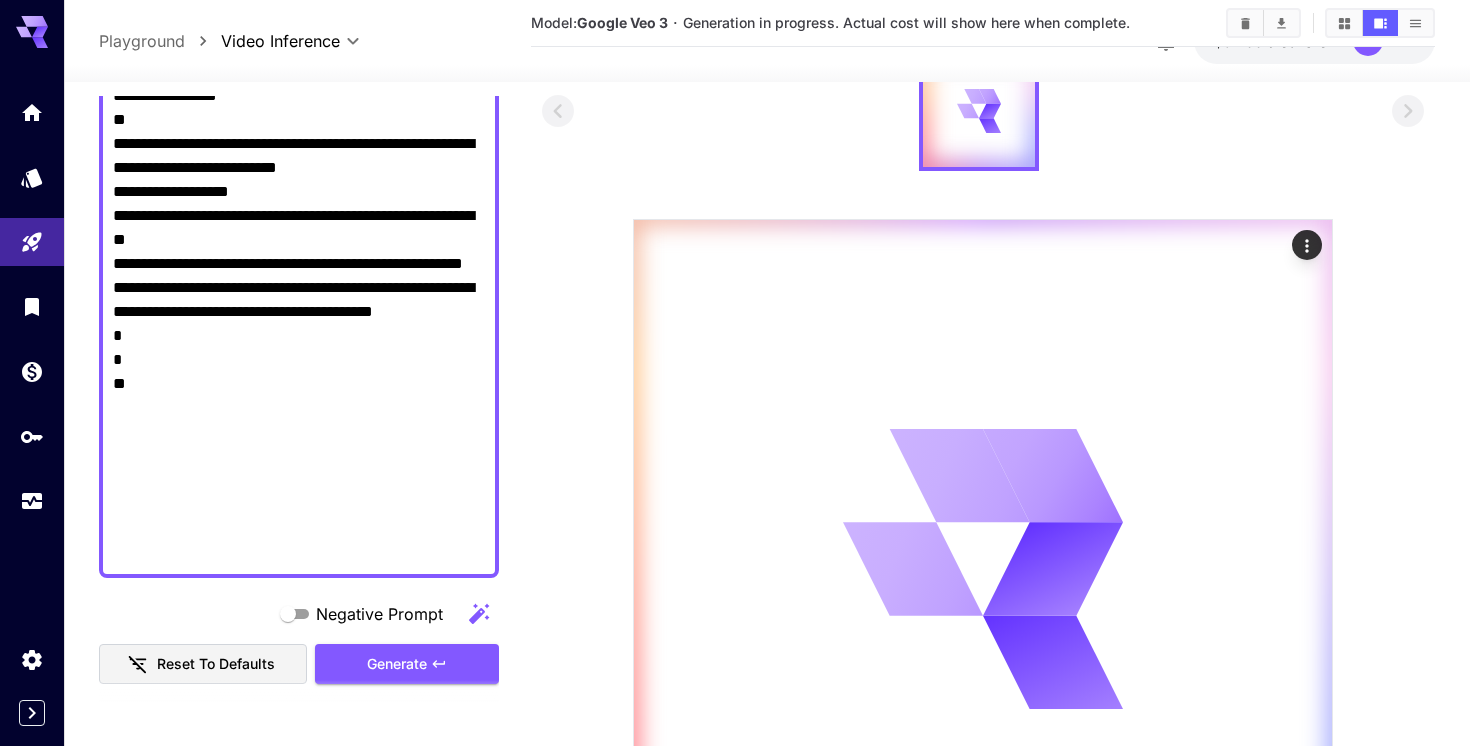 scroll, scrollTop: 206, scrollLeft: 0, axis: vertical 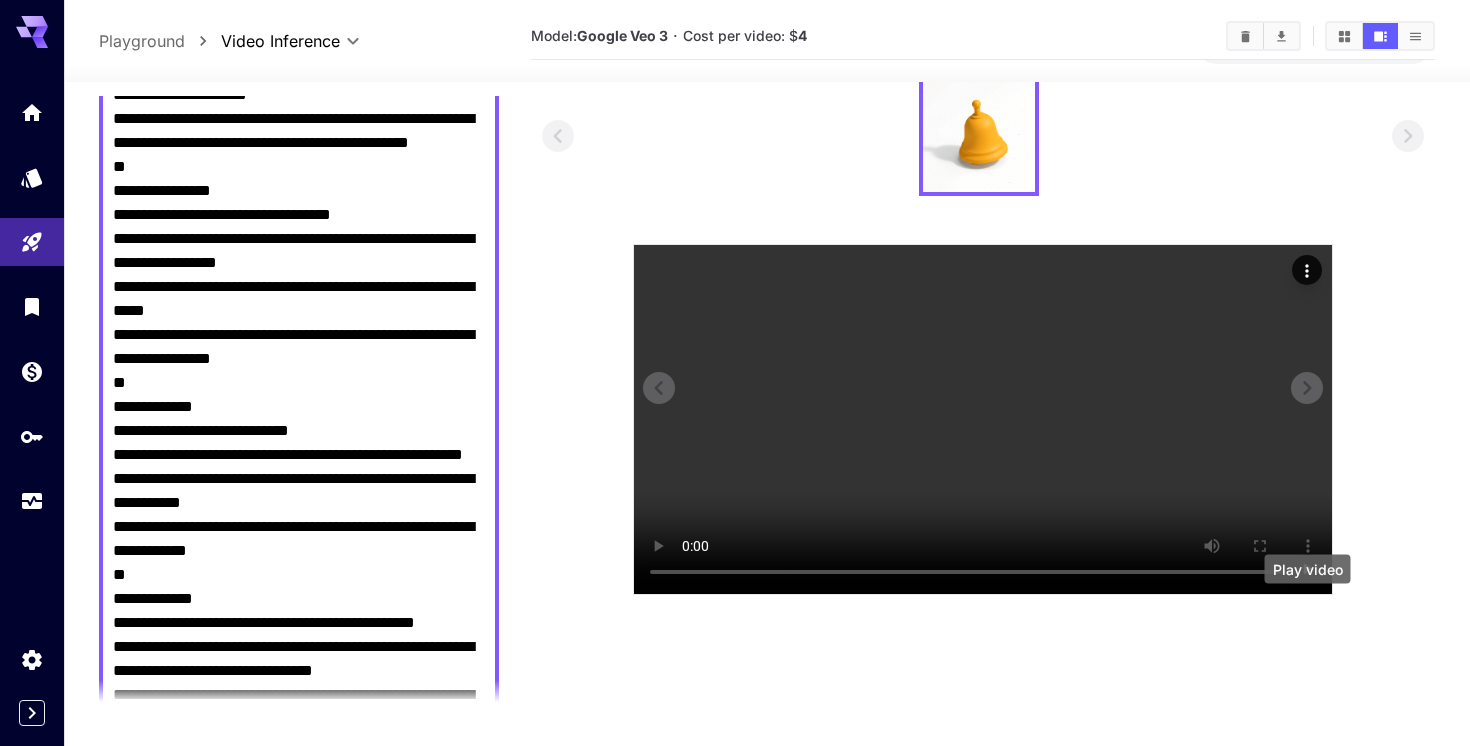 click 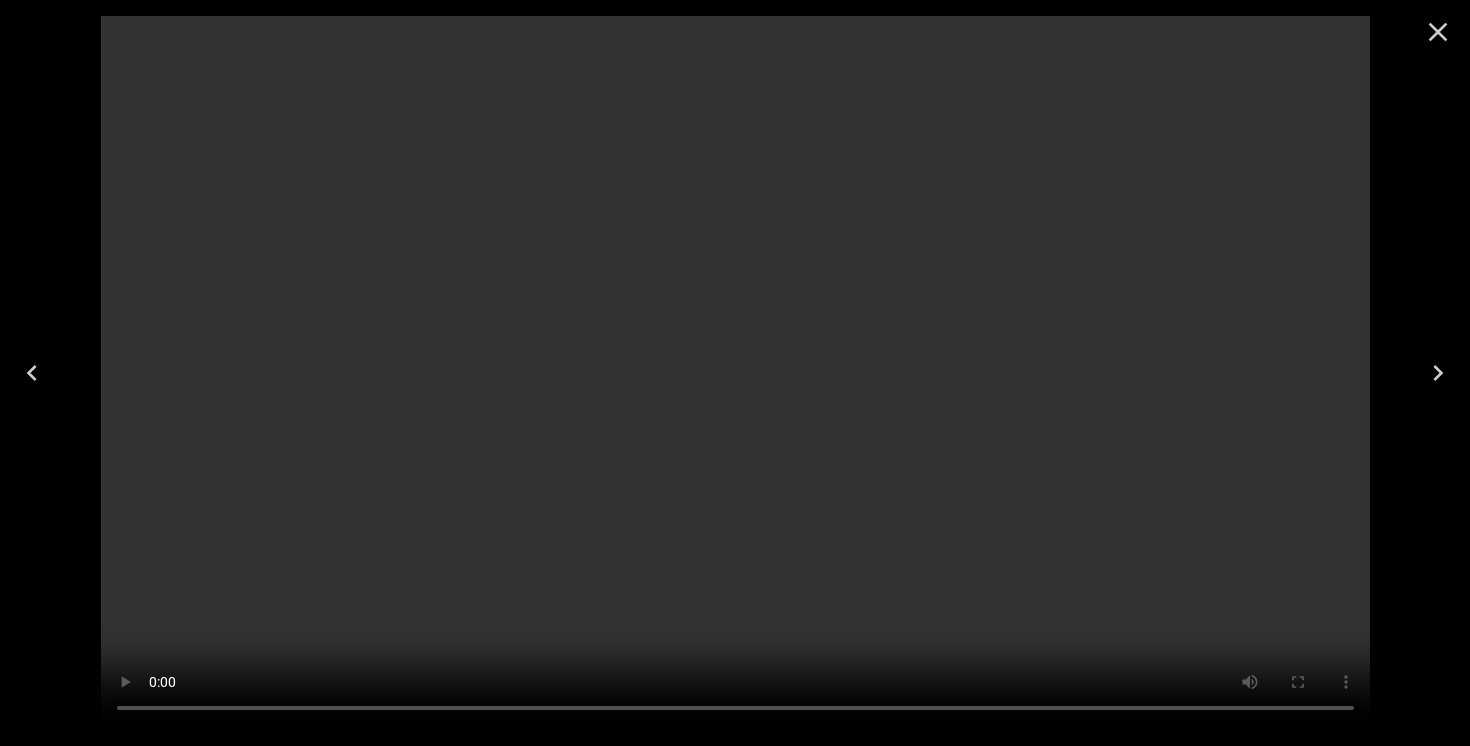 click 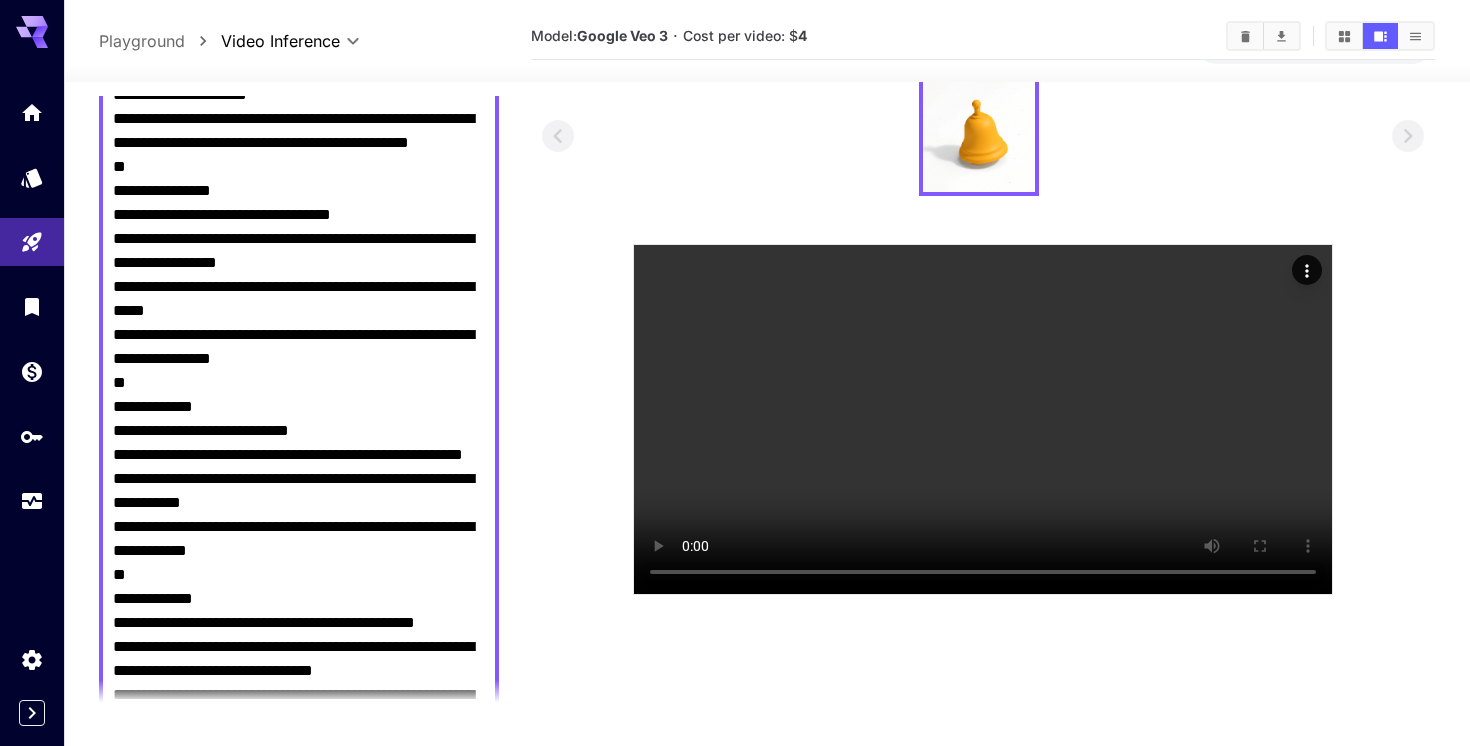 scroll, scrollTop: 0, scrollLeft: 0, axis: both 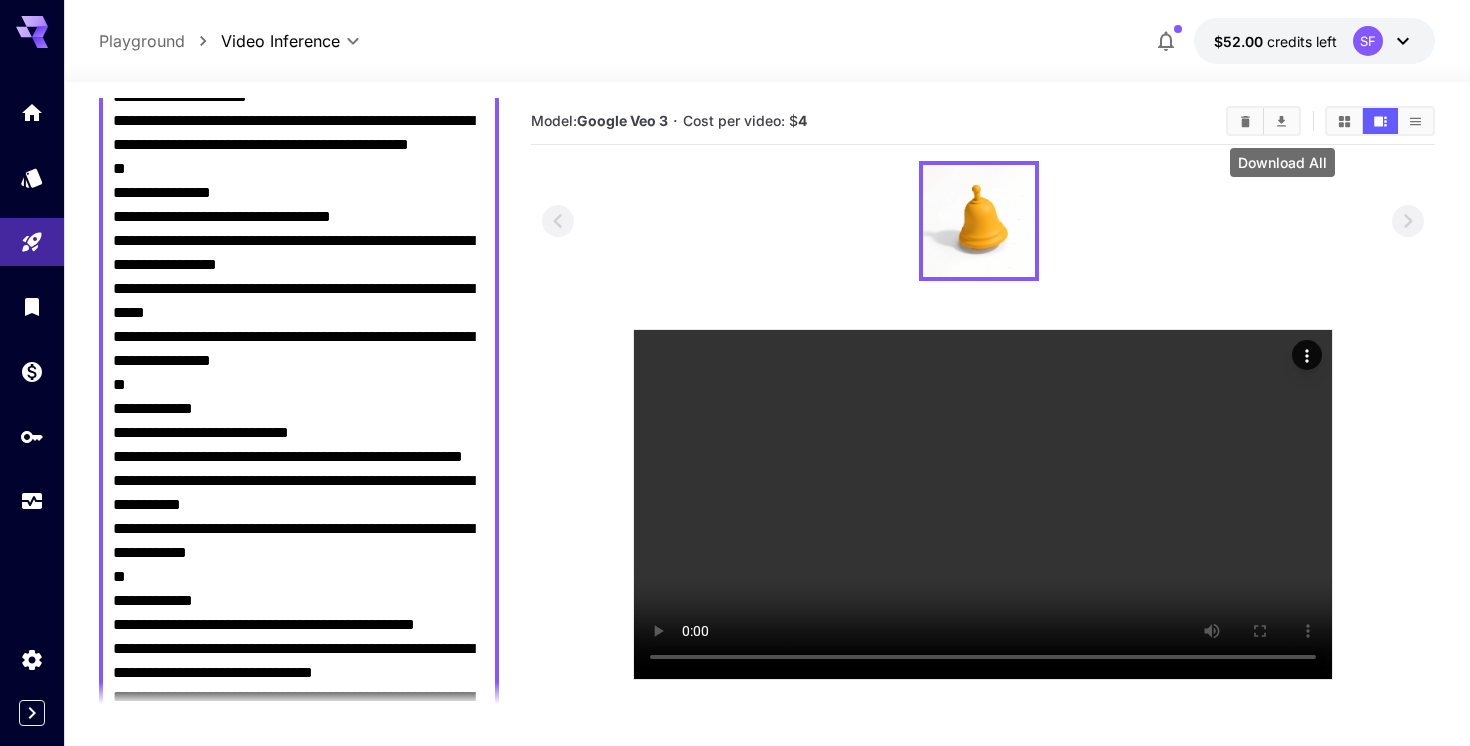 click 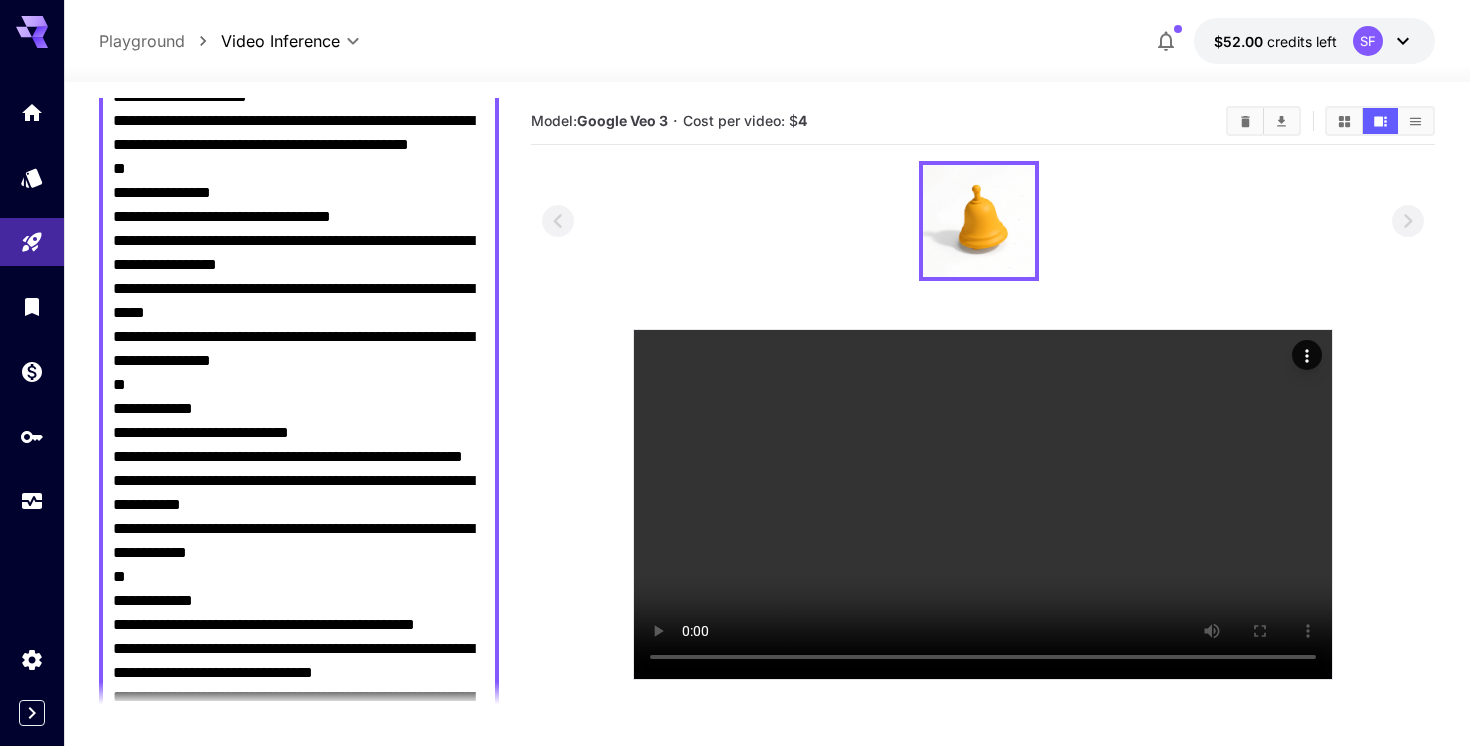 click at bounding box center [983, 221] 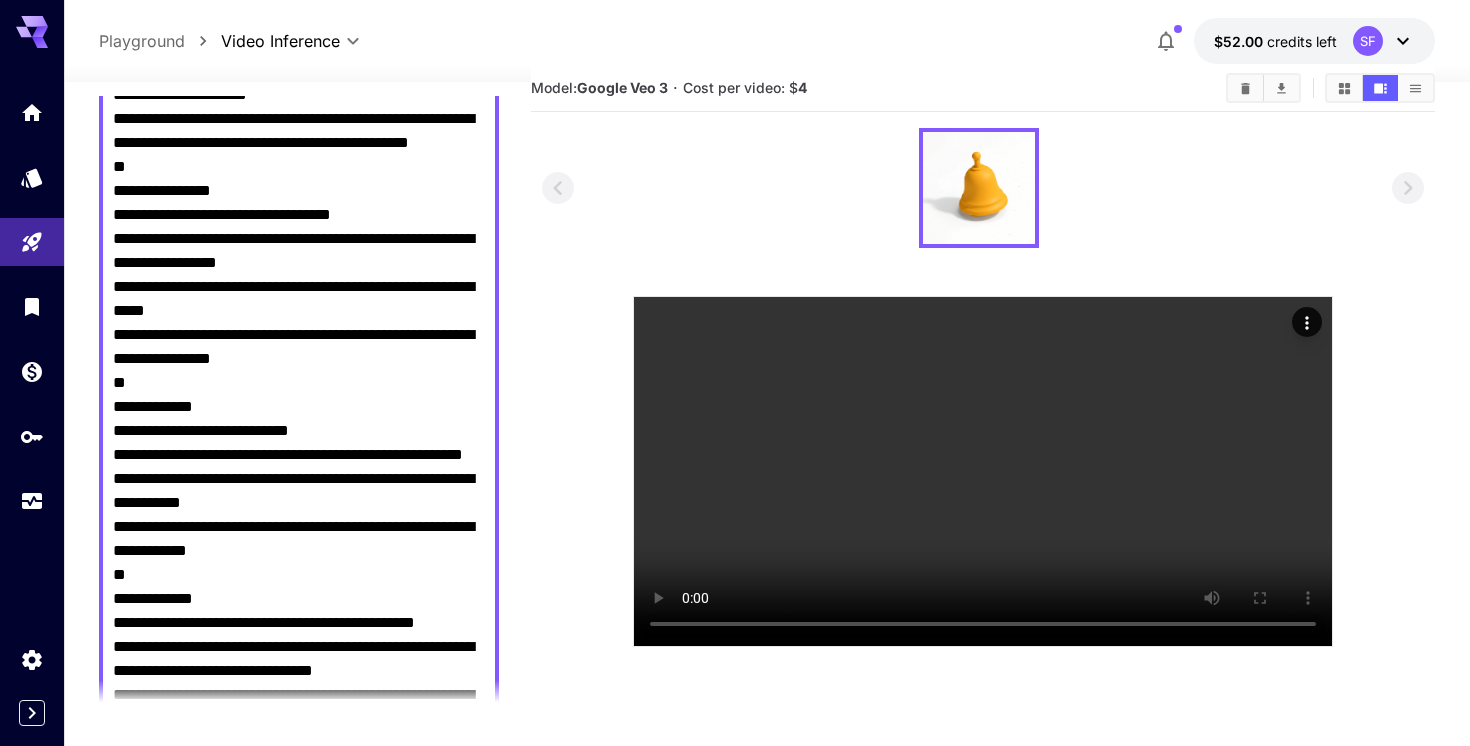 scroll, scrollTop: 0, scrollLeft: 0, axis: both 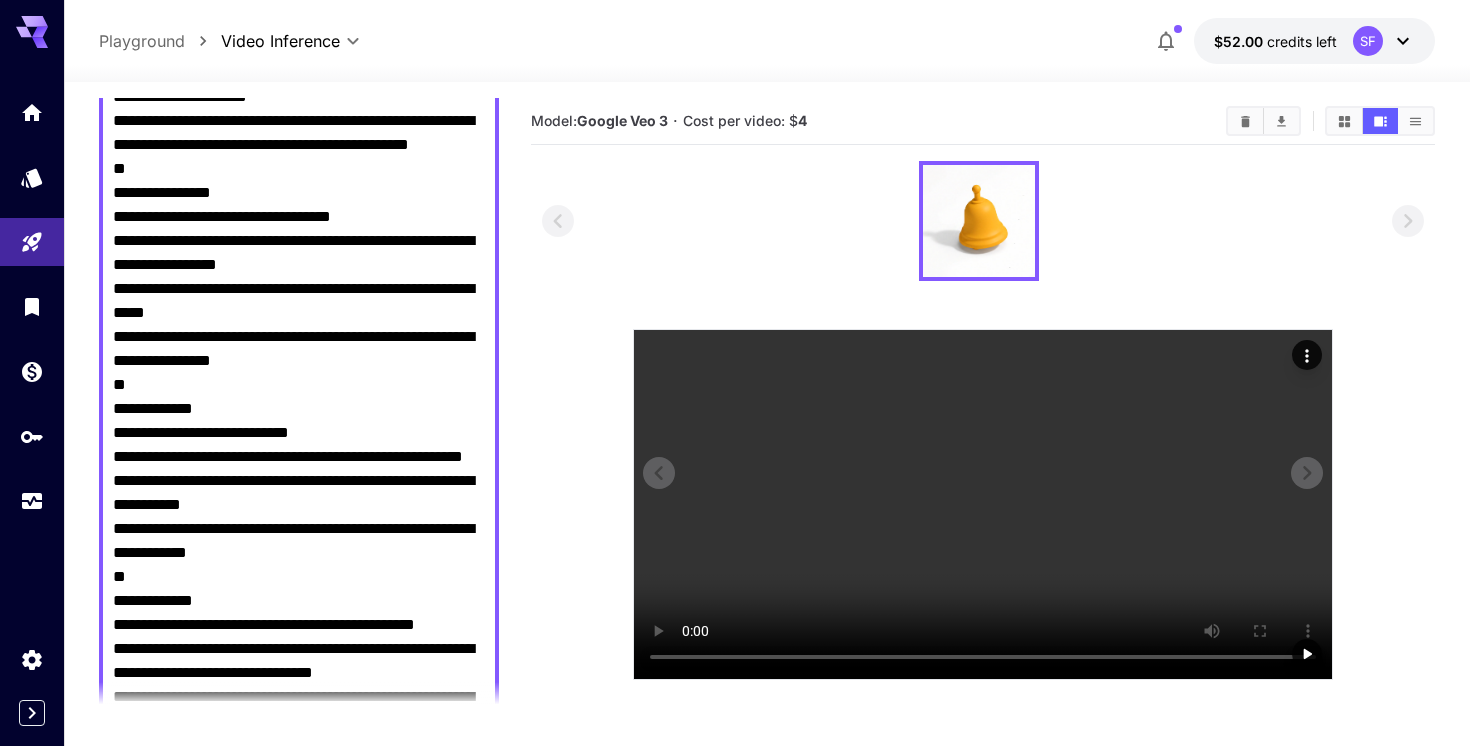 click at bounding box center [983, 504] 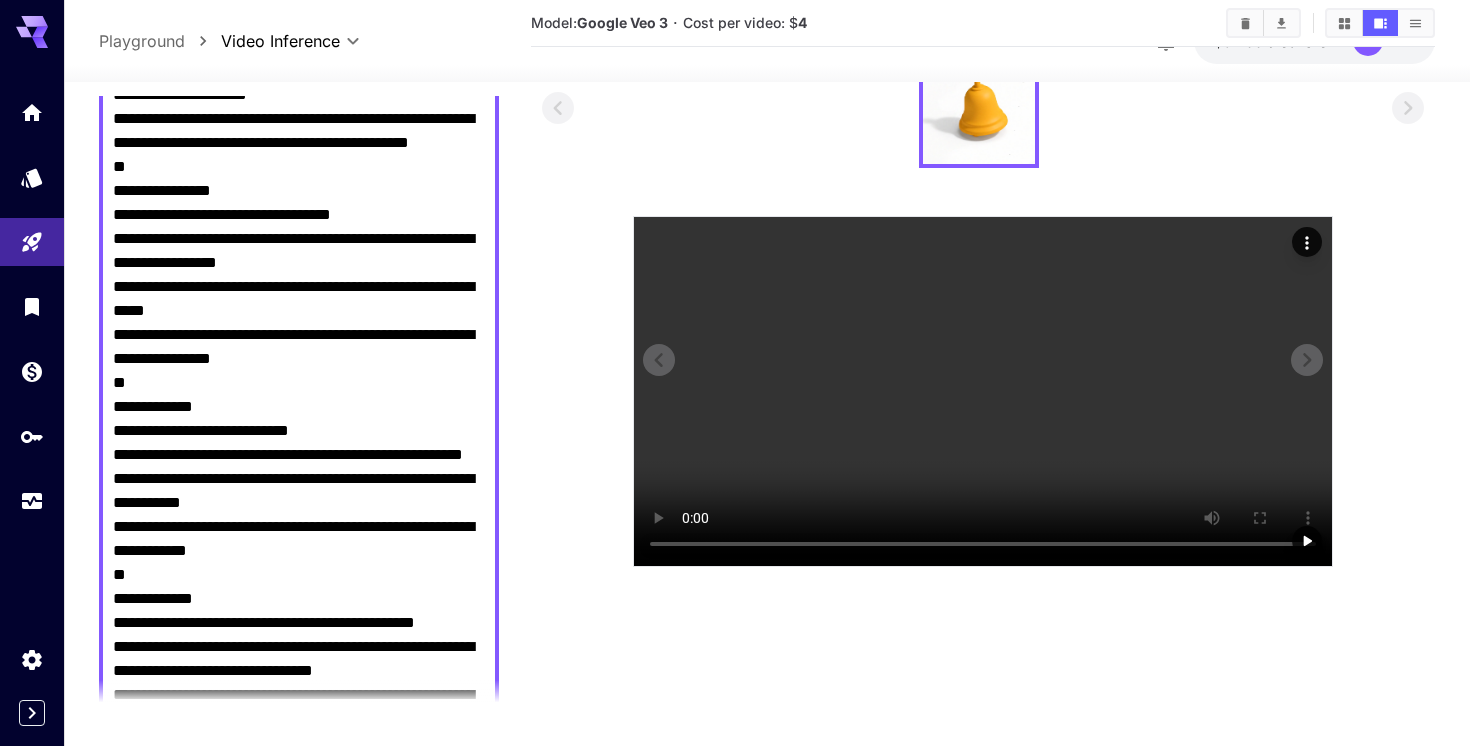 scroll, scrollTop: 158, scrollLeft: 0, axis: vertical 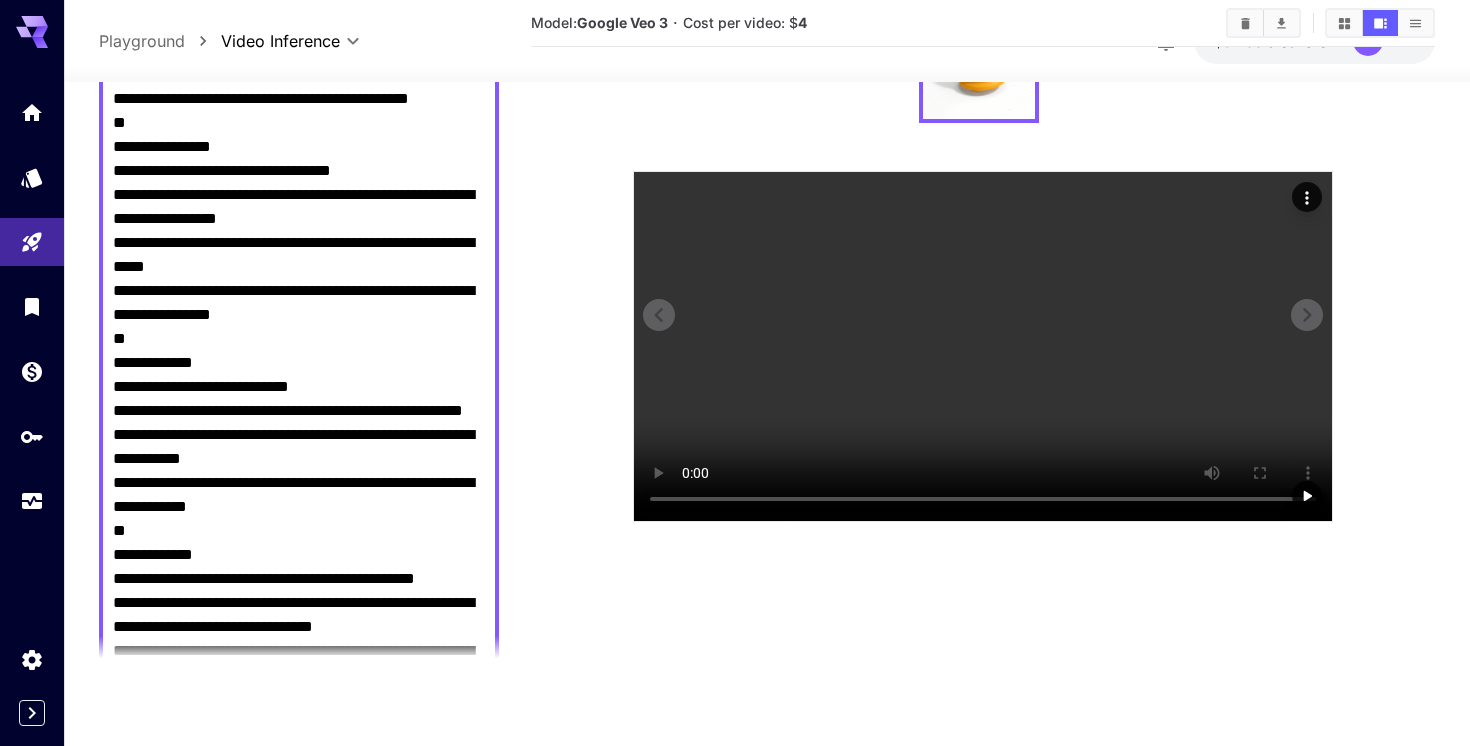 click 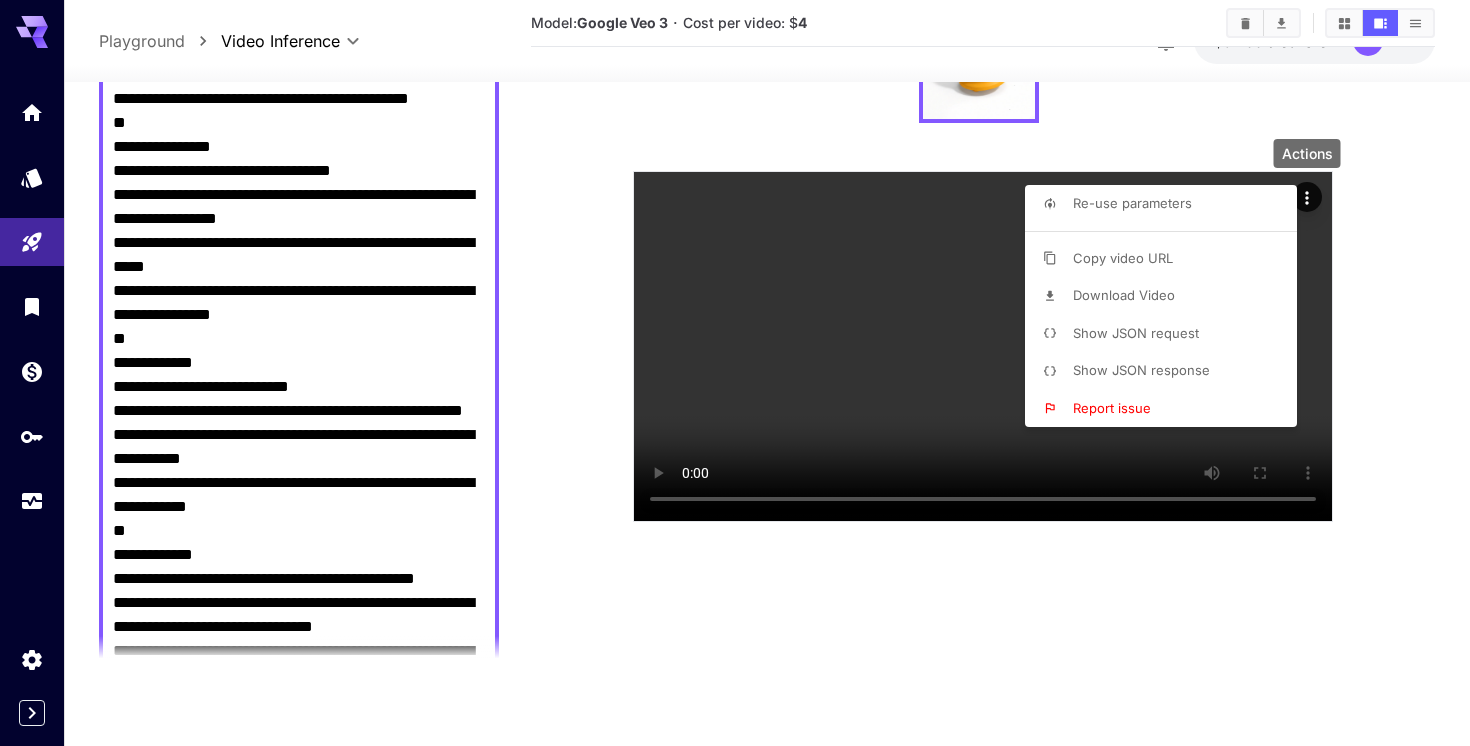 click on "Download Video" at bounding box center [1167, 296] 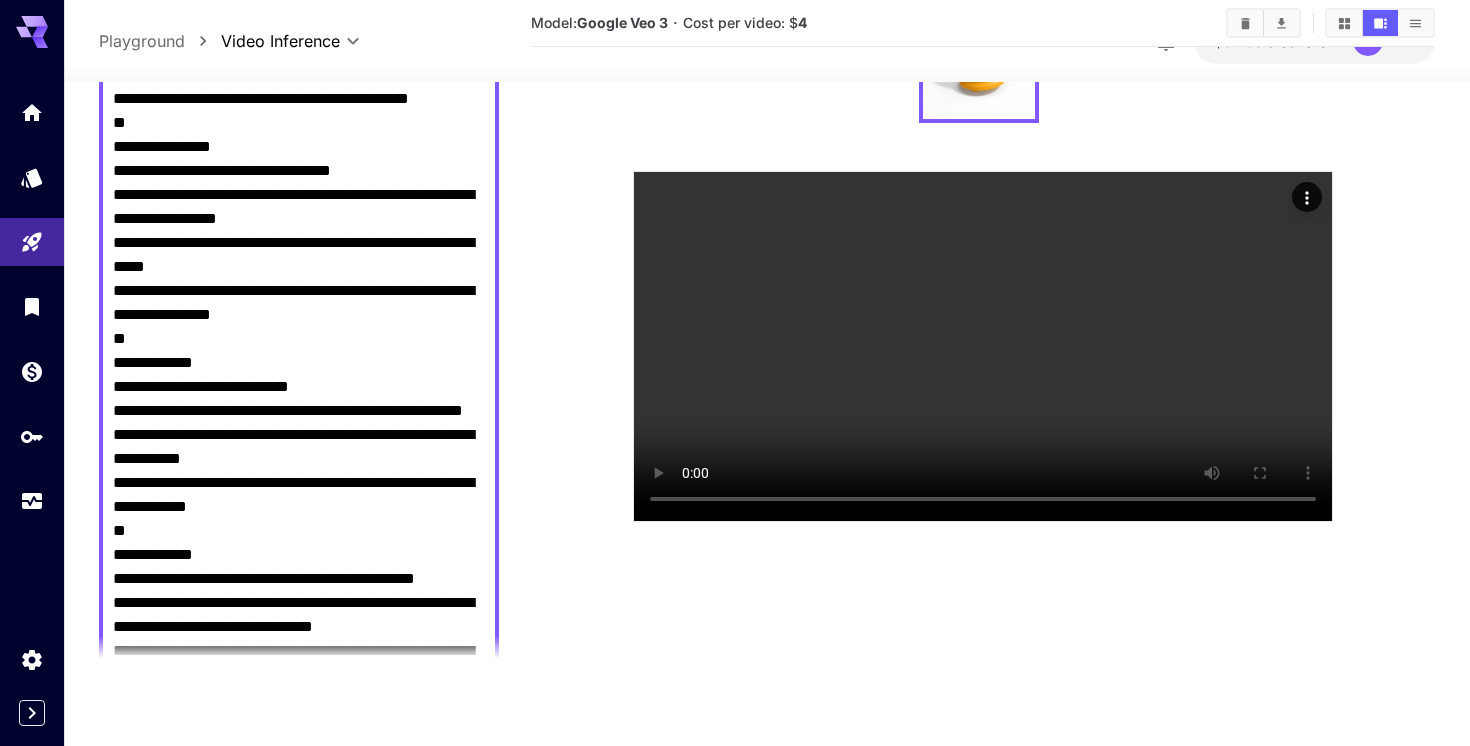 scroll, scrollTop: 0, scrollLeft: 0, axis: both 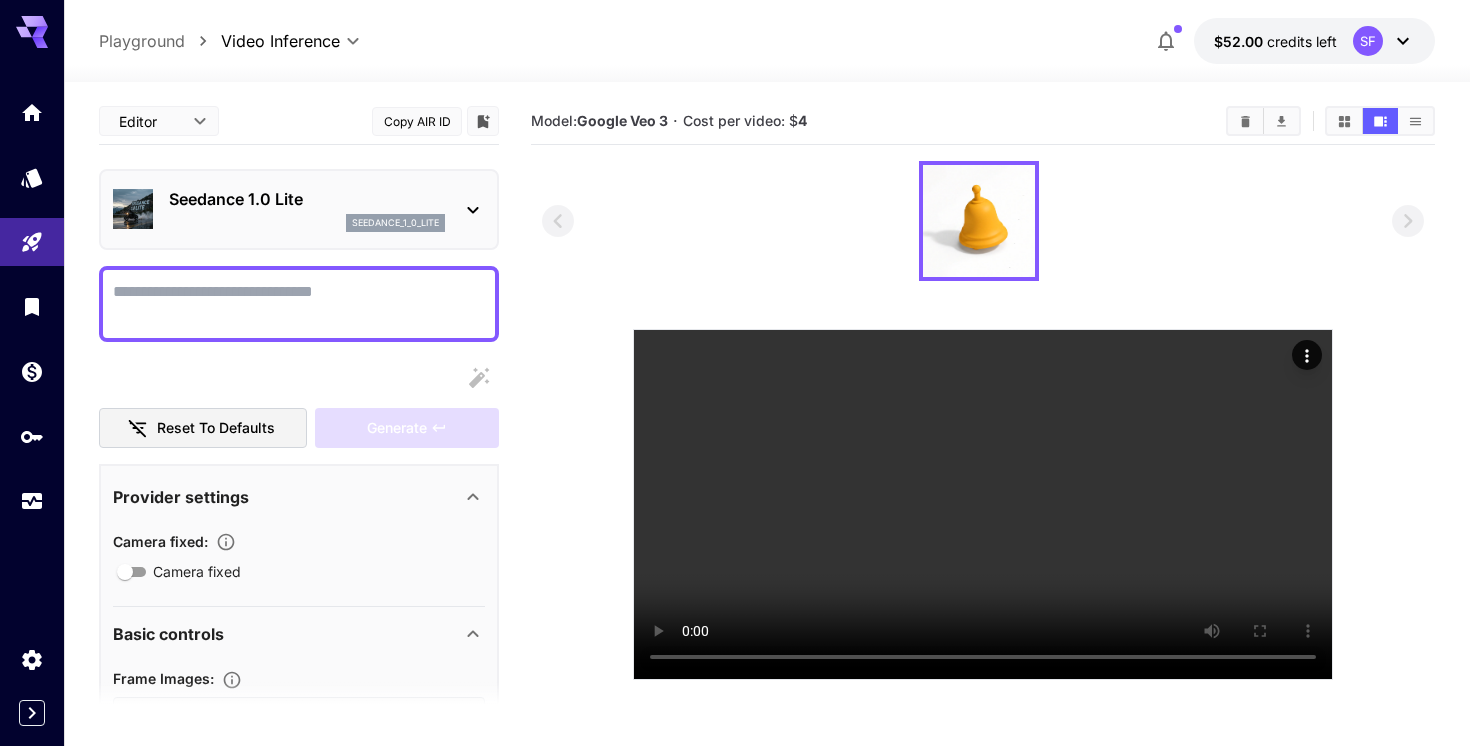 click 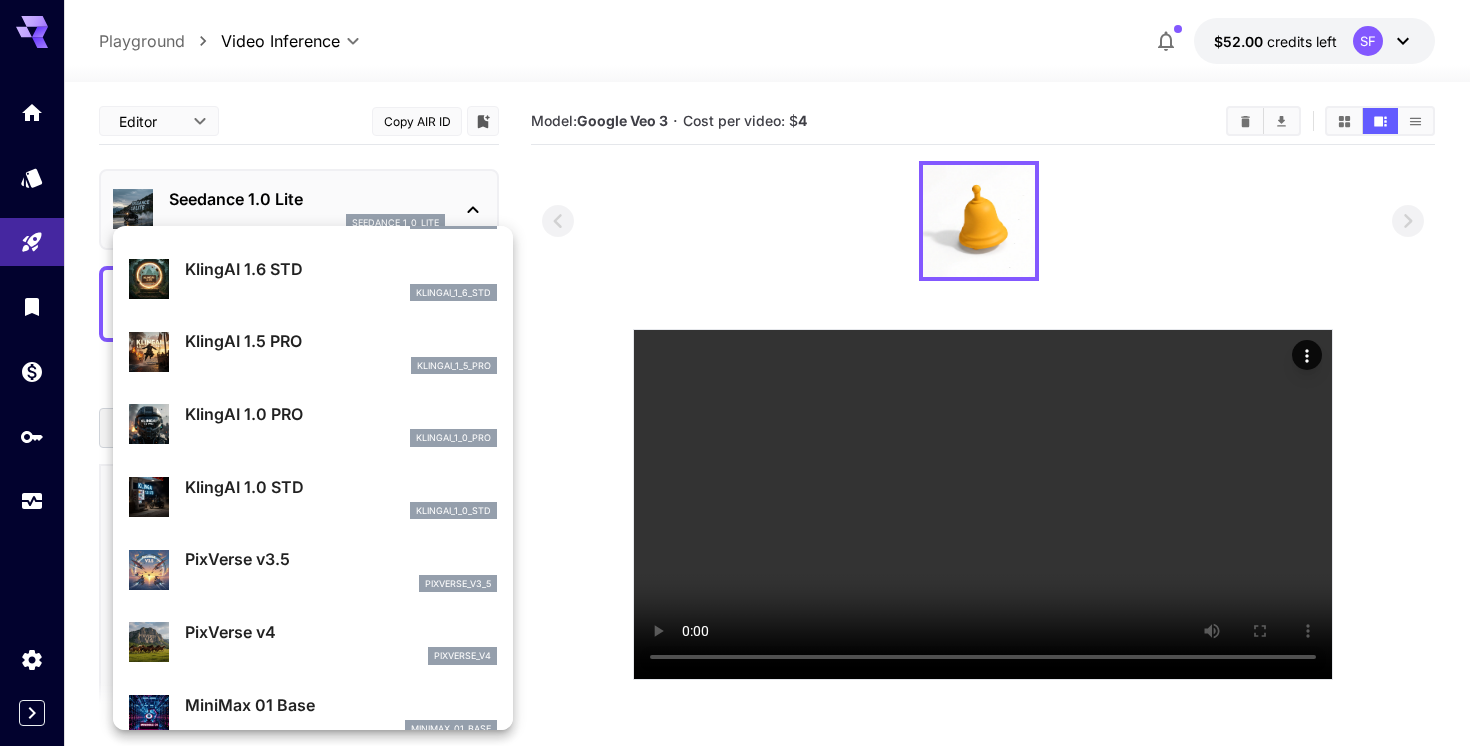 scroll, scrollTop: 1131, scrollLeft: 0, axis: vertical 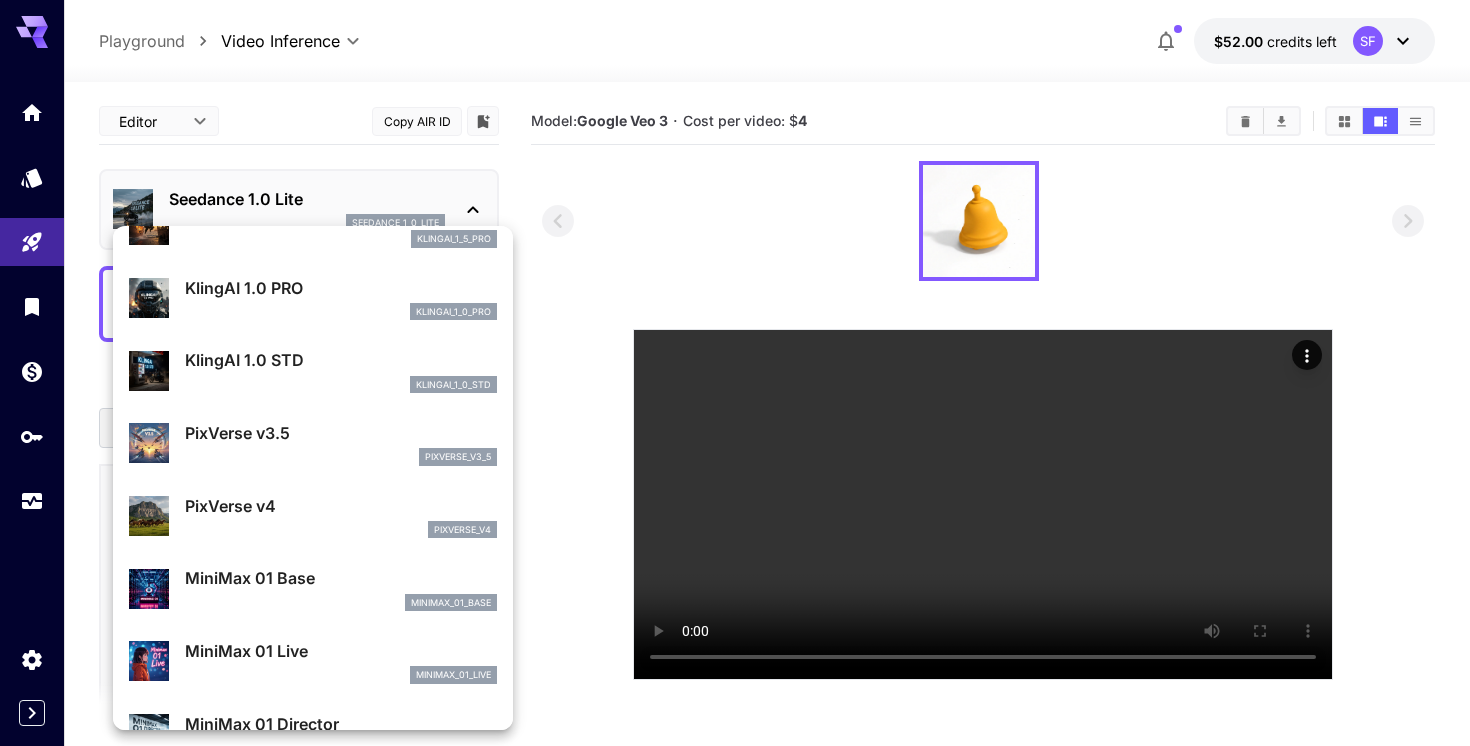 click on "pixverse_v3_5" at bounding box center (341, 457) 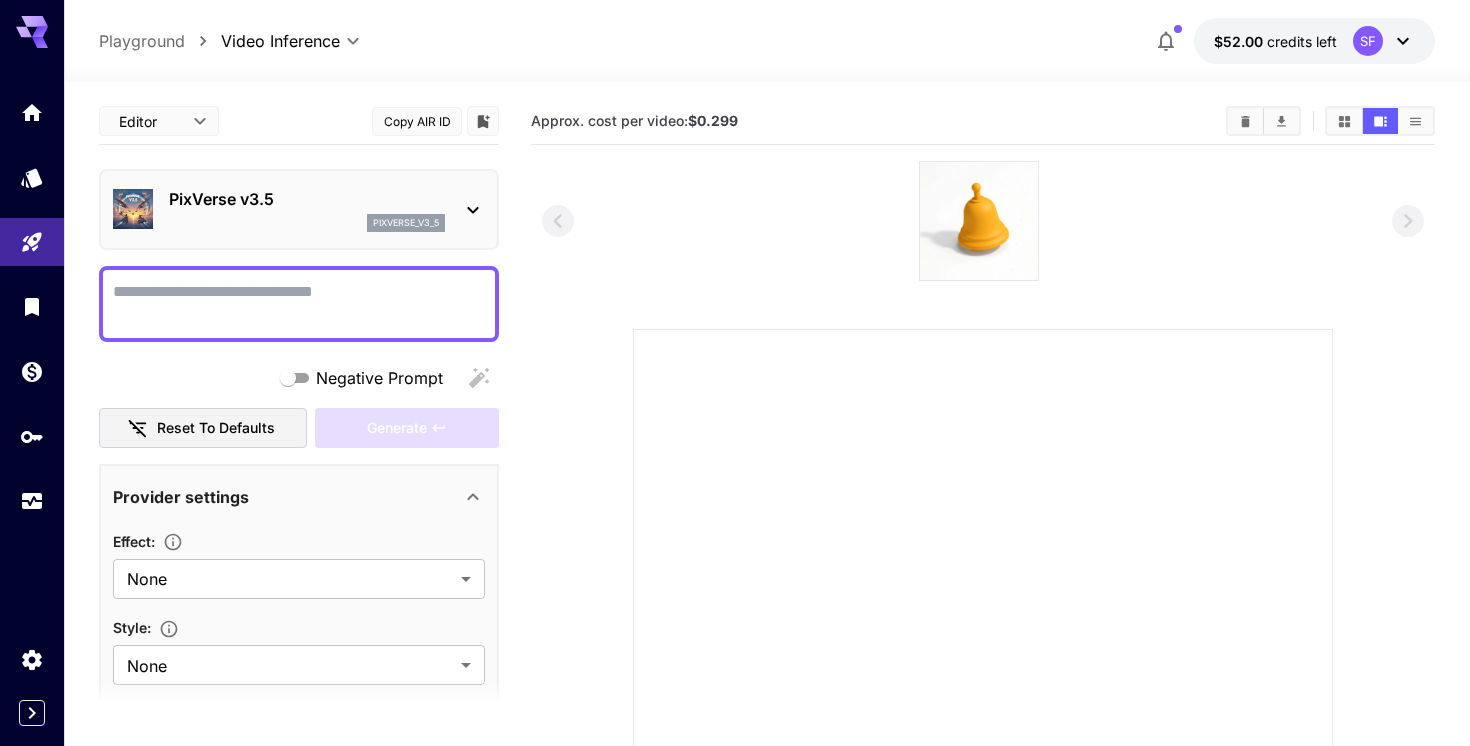 click on "pixverse_v3_5" at bounding box center [307, 223] 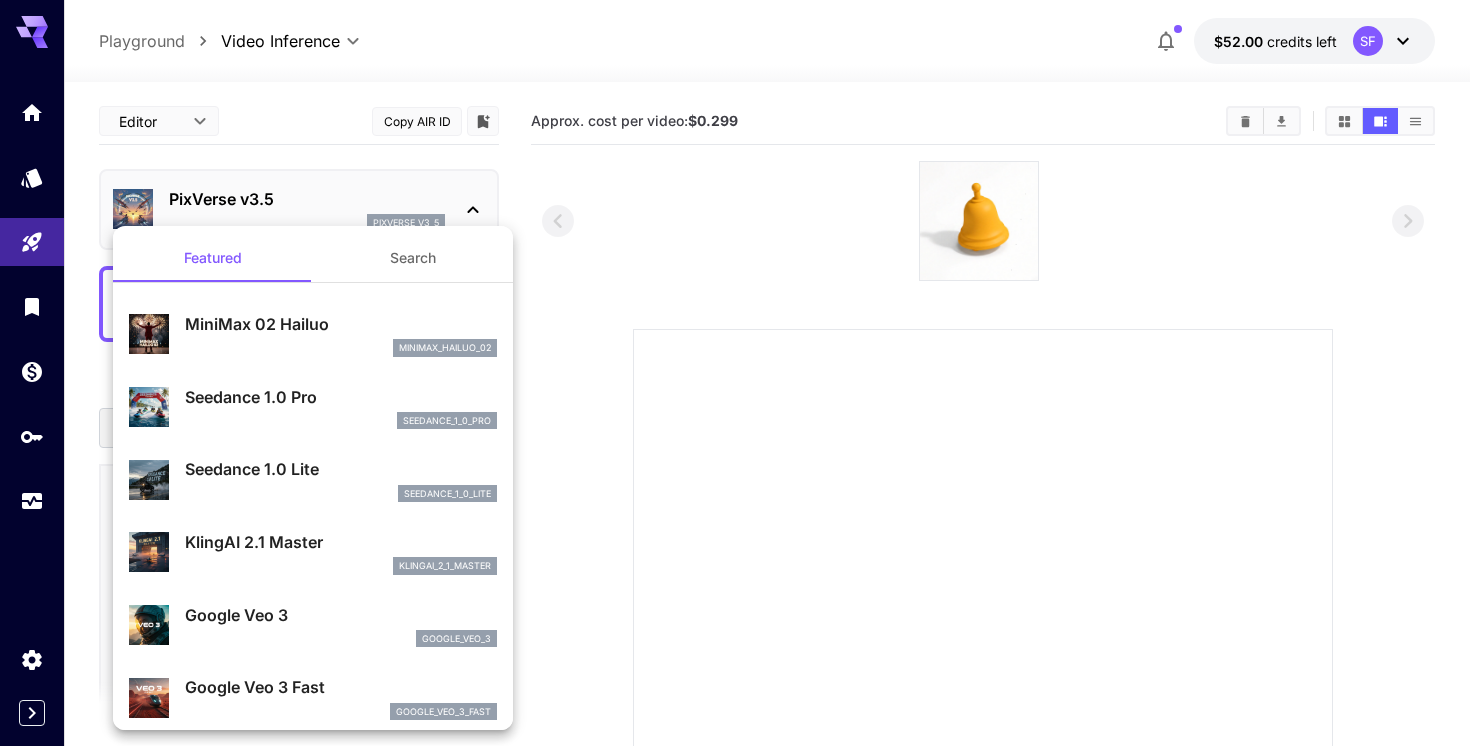 click on "Google Veo 3 Fast" at bounding box center (341, 687) 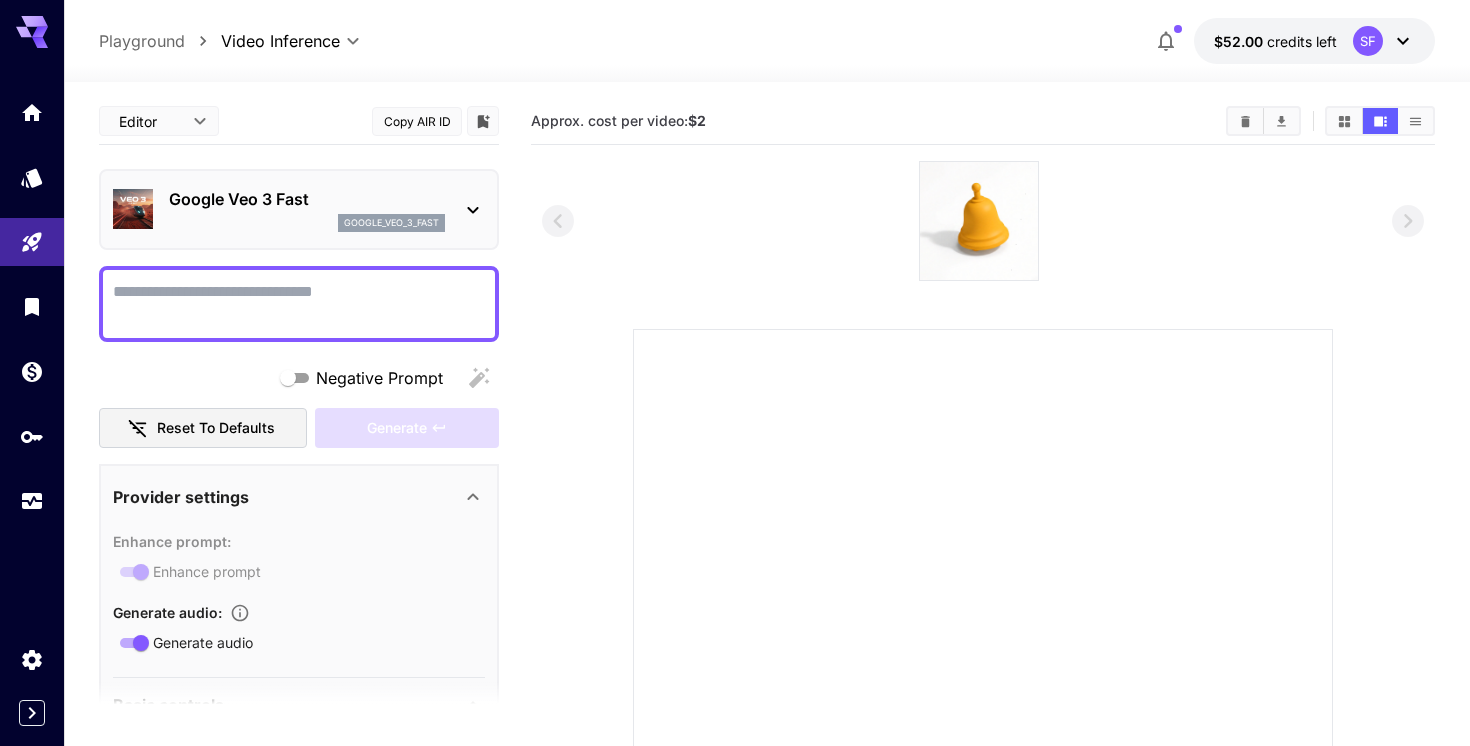 click on "google_veo_3_fast" at bounding box center (307, 223) 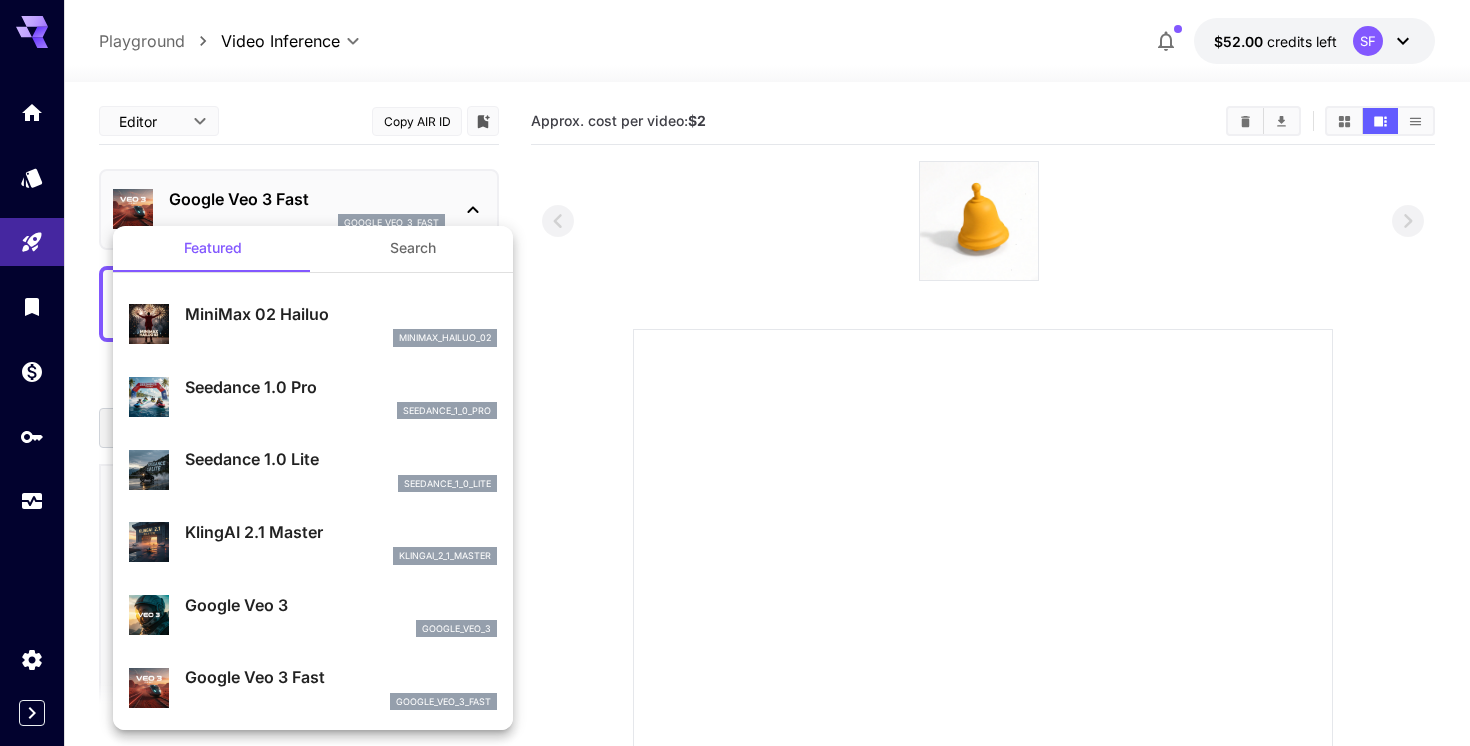 scroll, scrollTop: 0, scrollLeft: 0, axis: both 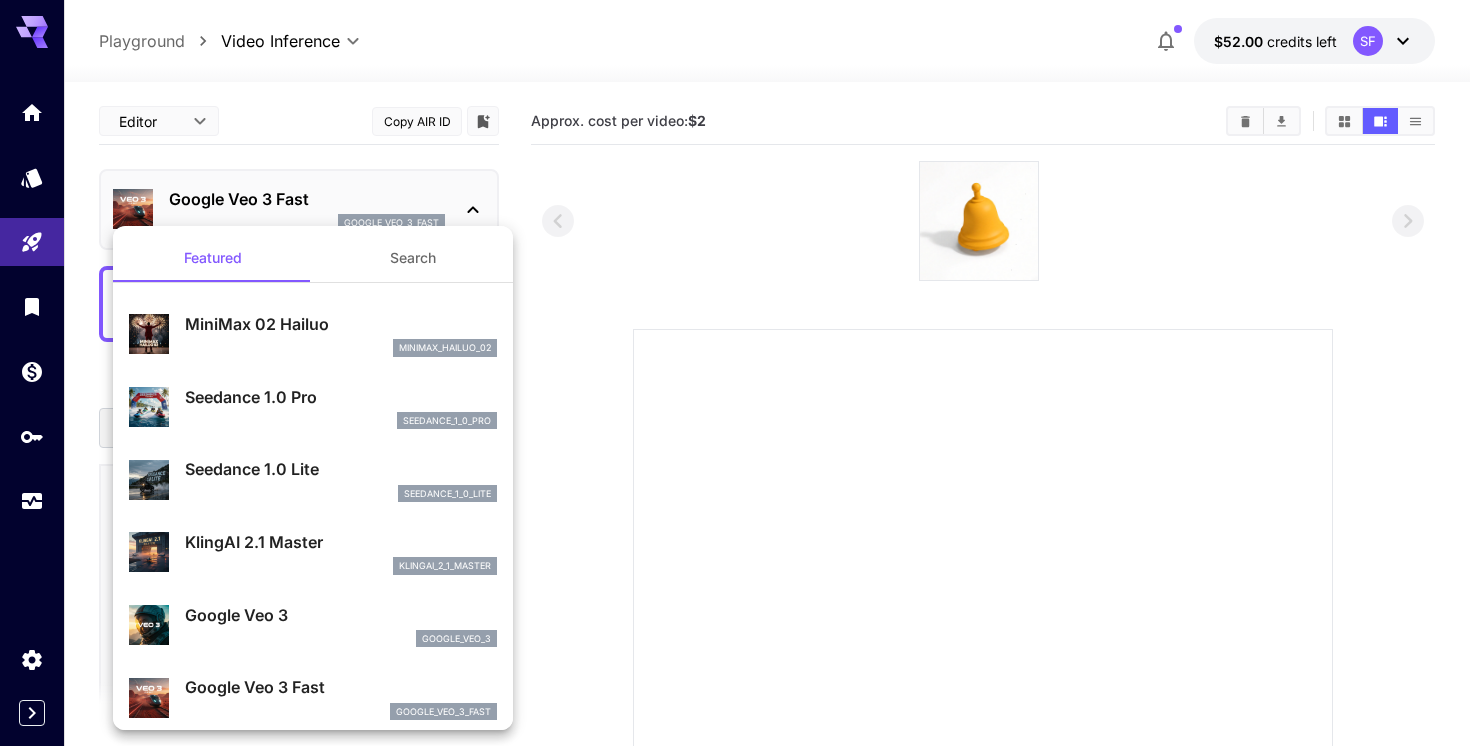 click on "minimax_hailuo_02" at bounding box center [341, 348] 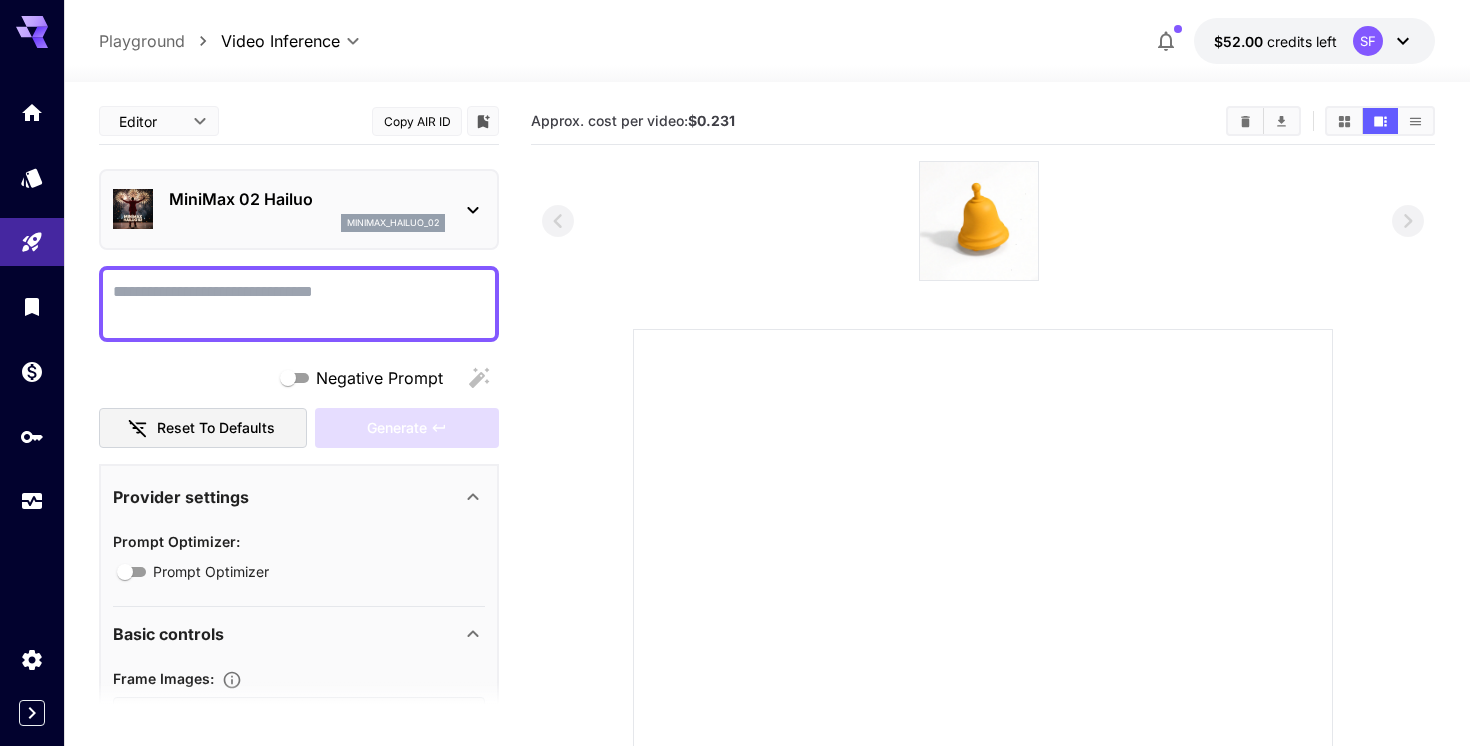 click on "MiniMax 02 Hailuo minimax_hailuo_02" at bounding box center (299, 209) 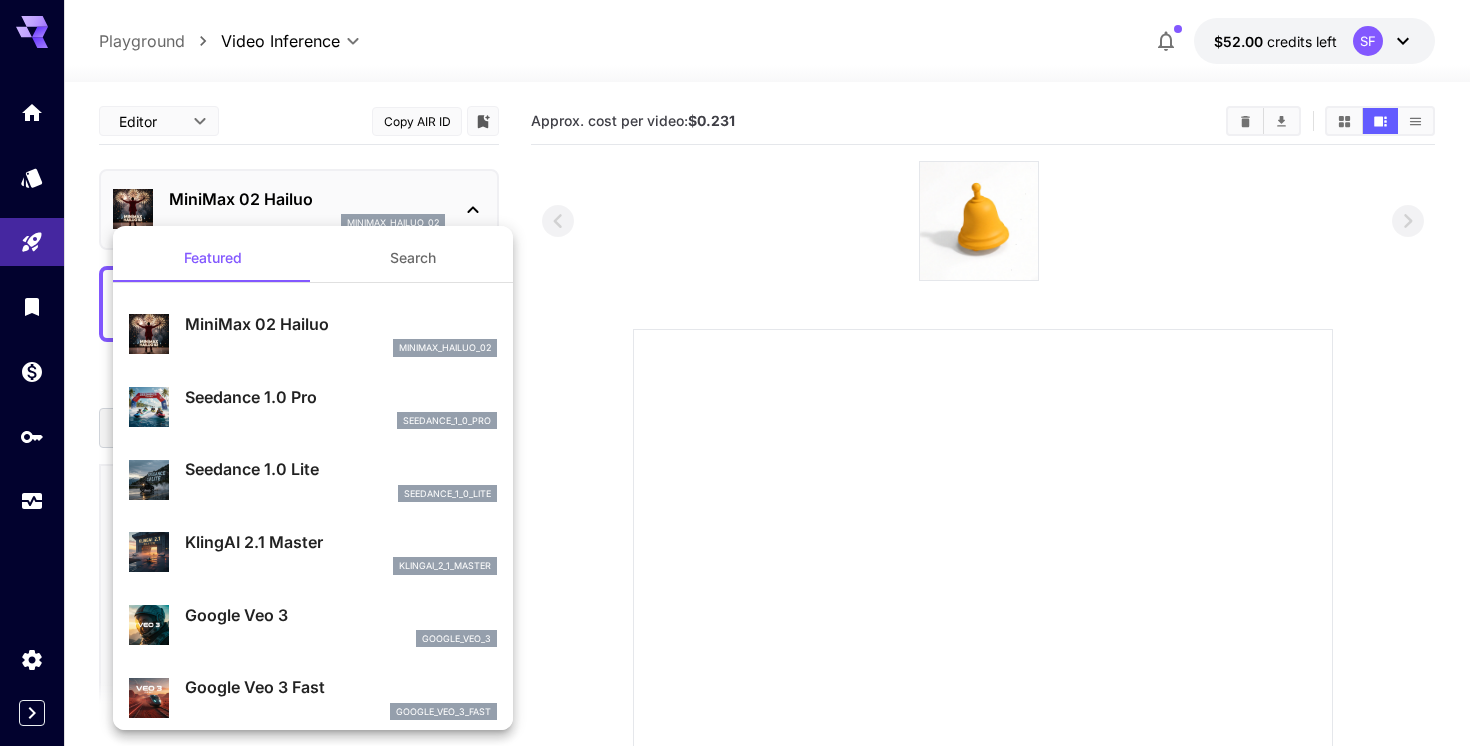scroll, scrollTop: 116, scrollLeft: 0, axis: vertical 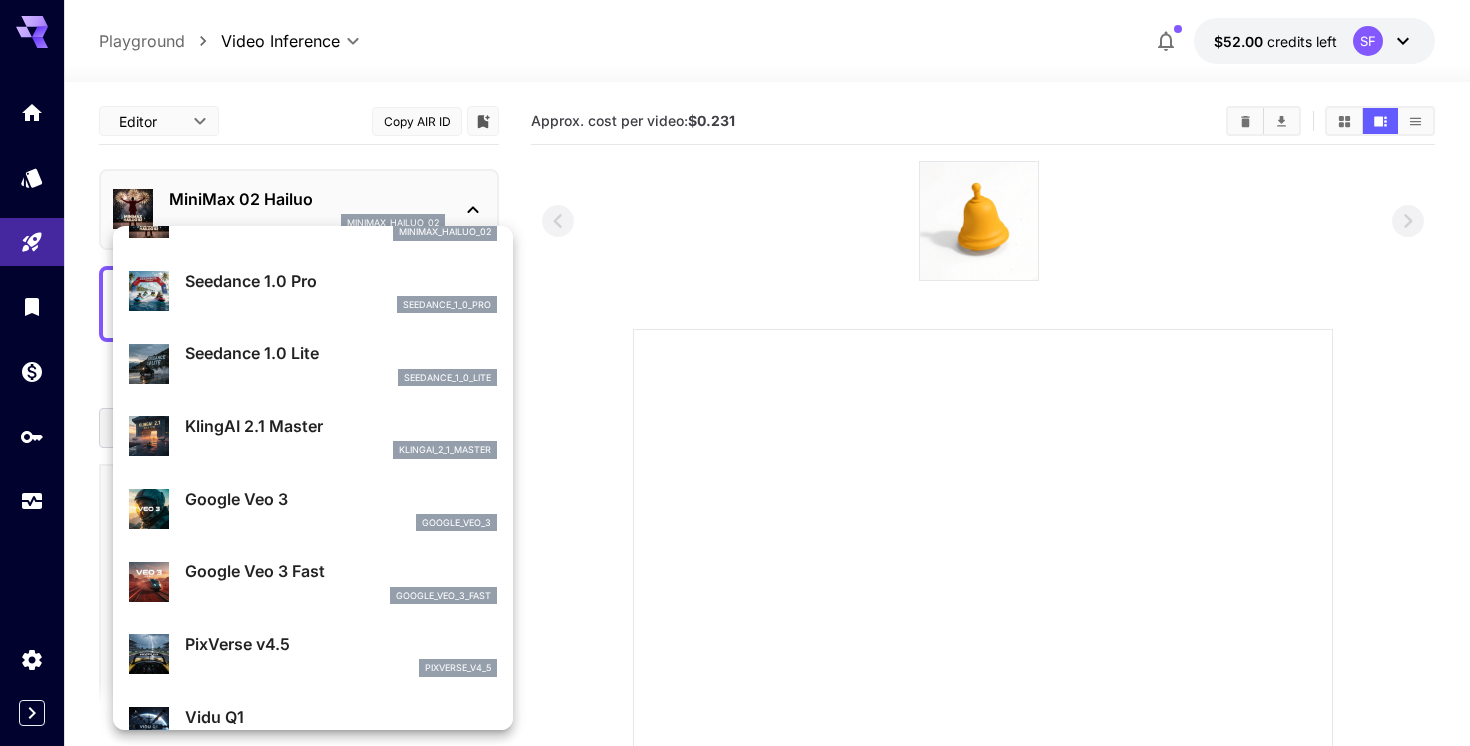 click on "Google Veo 3" at bounding box center [341, 499] 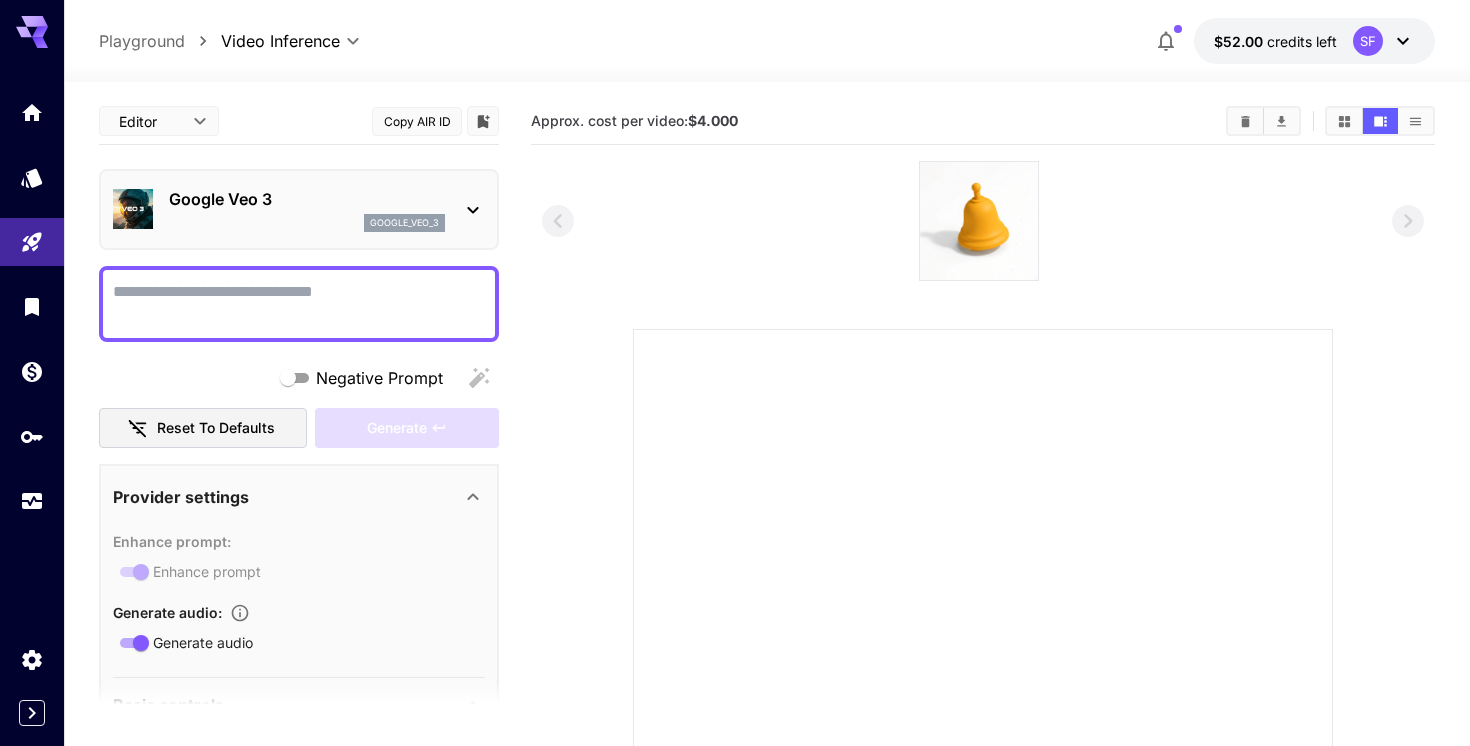 click on "Negative Prompt" at bounding box center [299, 304] 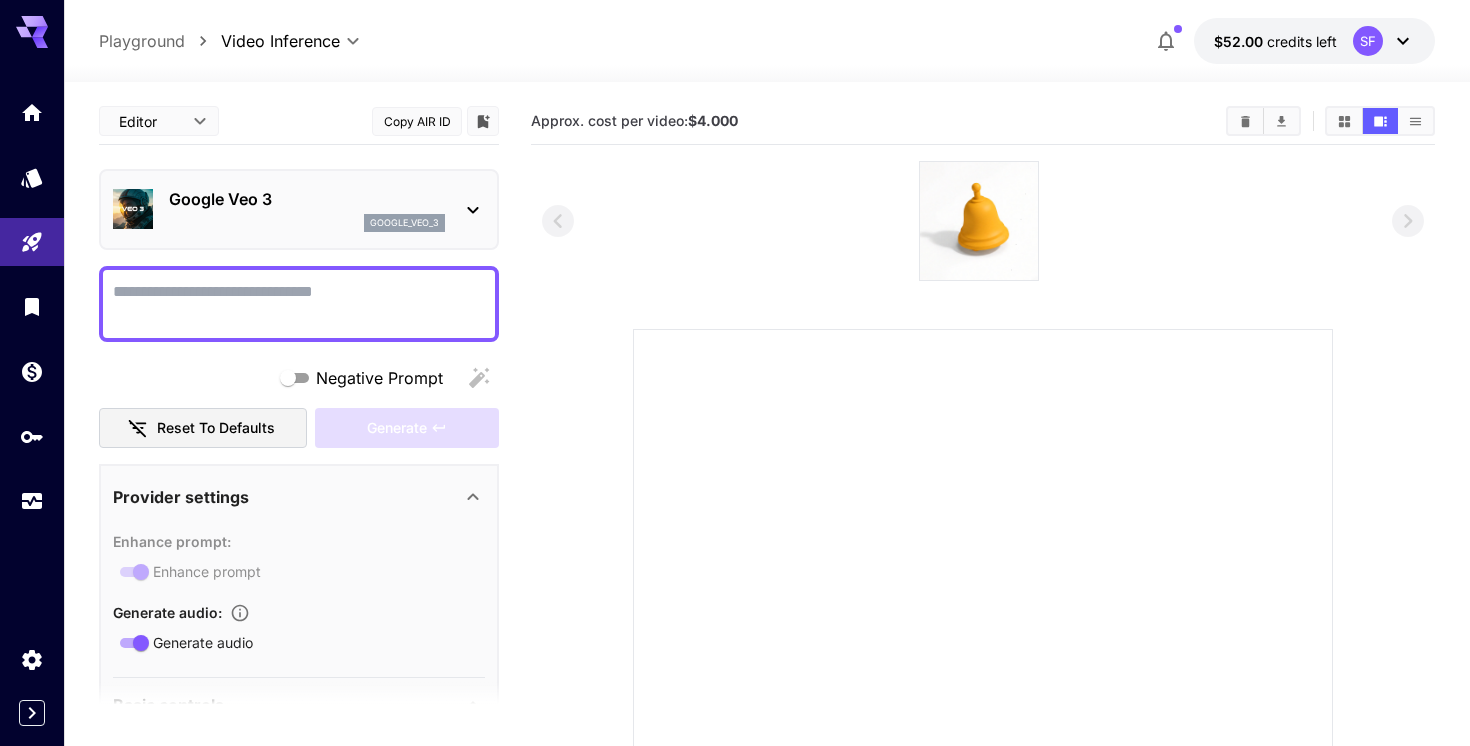 click on "Negative Prompt" at bounding box center (299, 304) 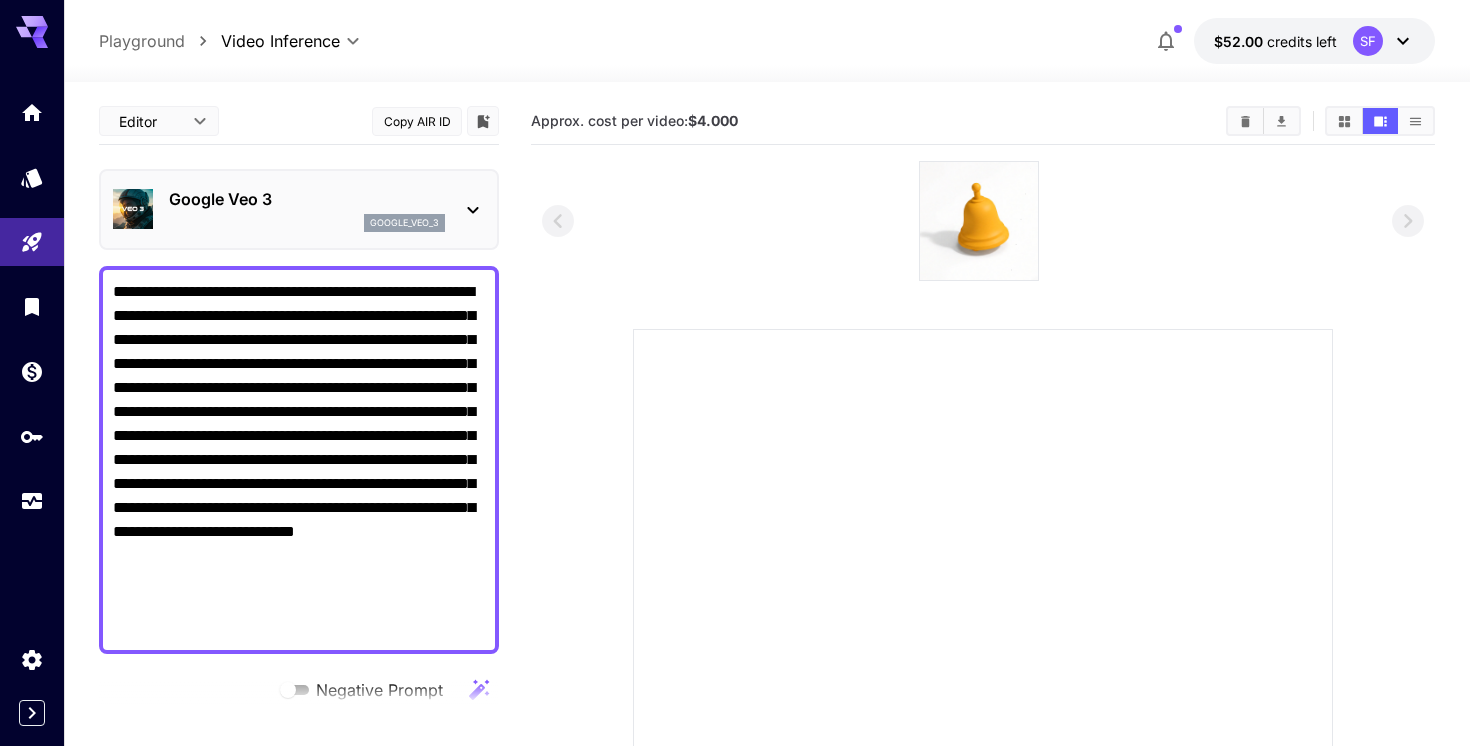 drag, startPoint x: 328, startPoint y: 534, endPoint x: 219, endPoint y: 555, distance: 111.0045 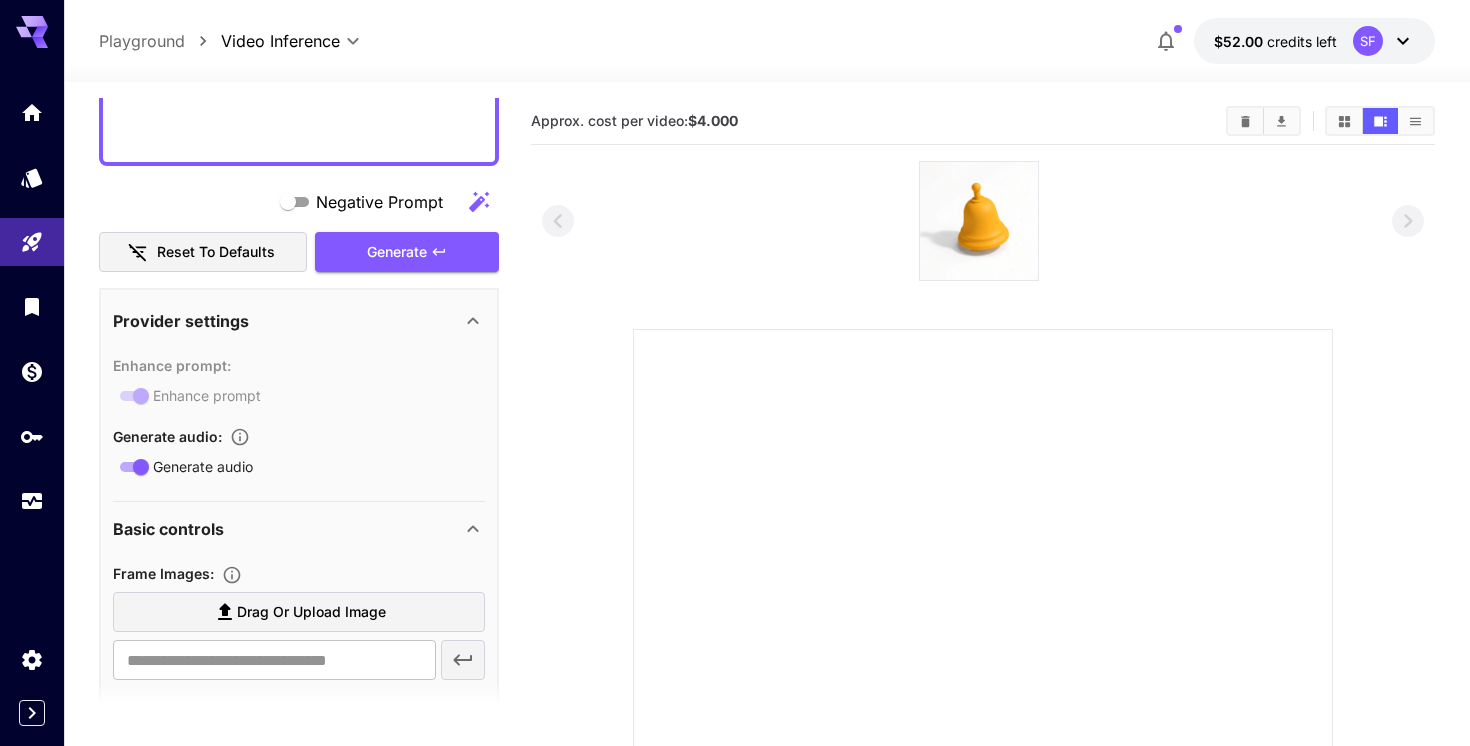 scroll, scrollTop: 554, scrollLeft: 0, axis: vertical 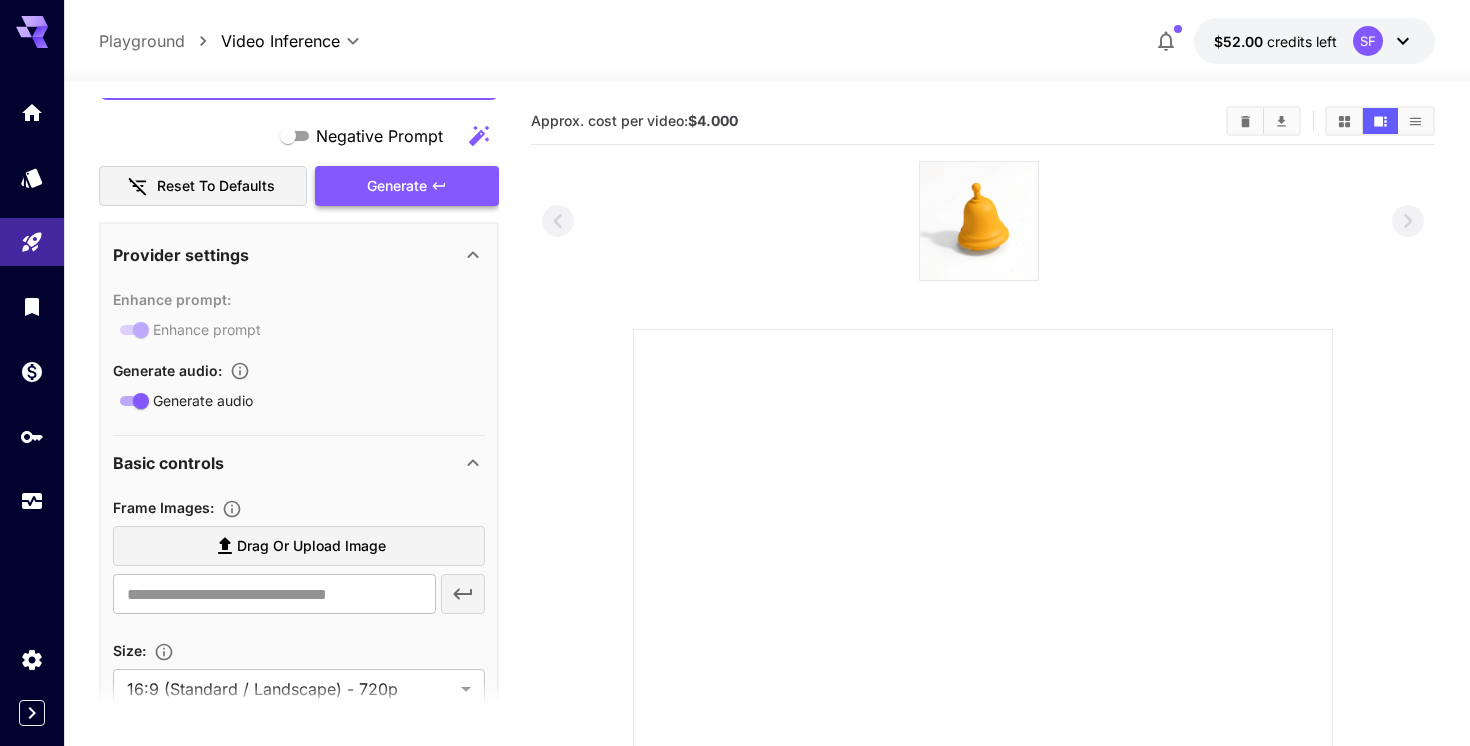 type on "**********" 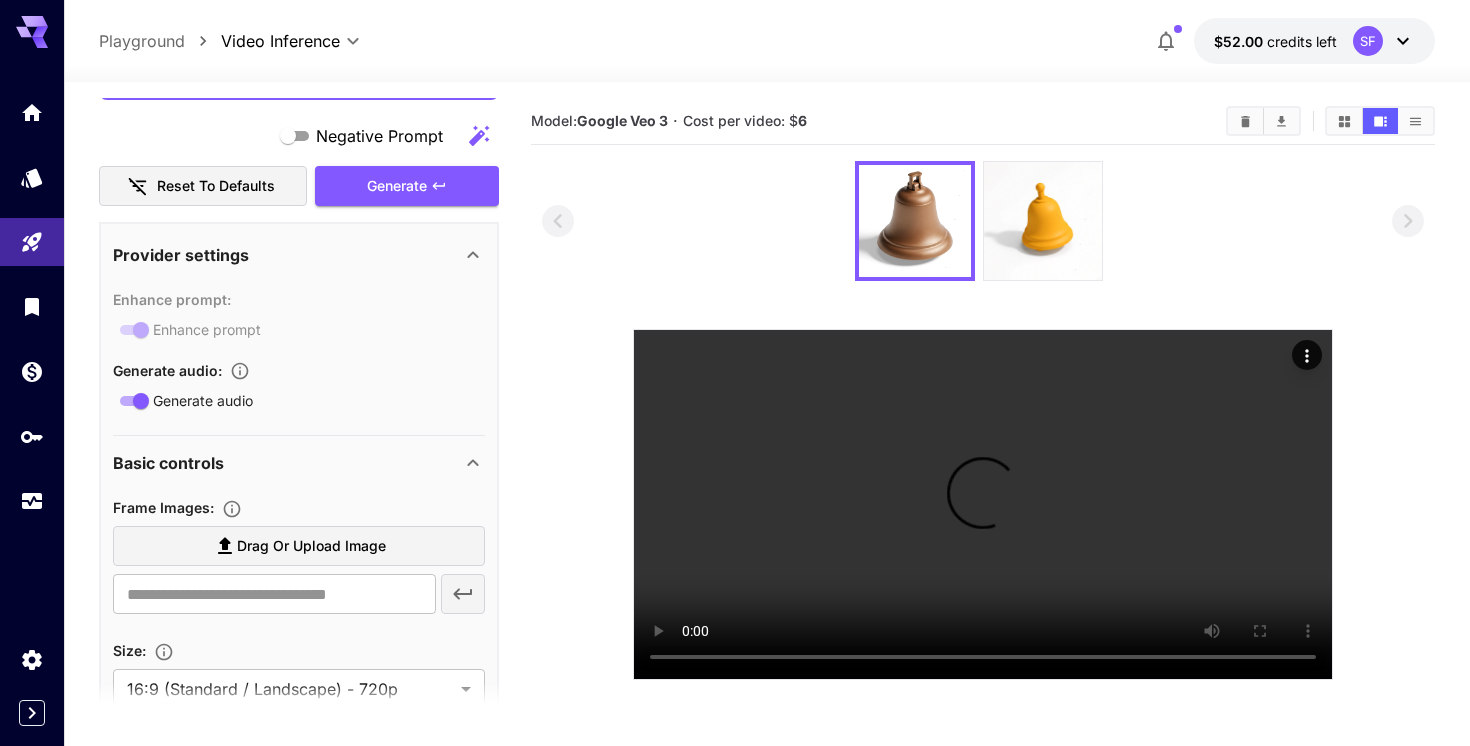 scroll, scrollTop: 158, scrollLeft: 0, axis: vertical 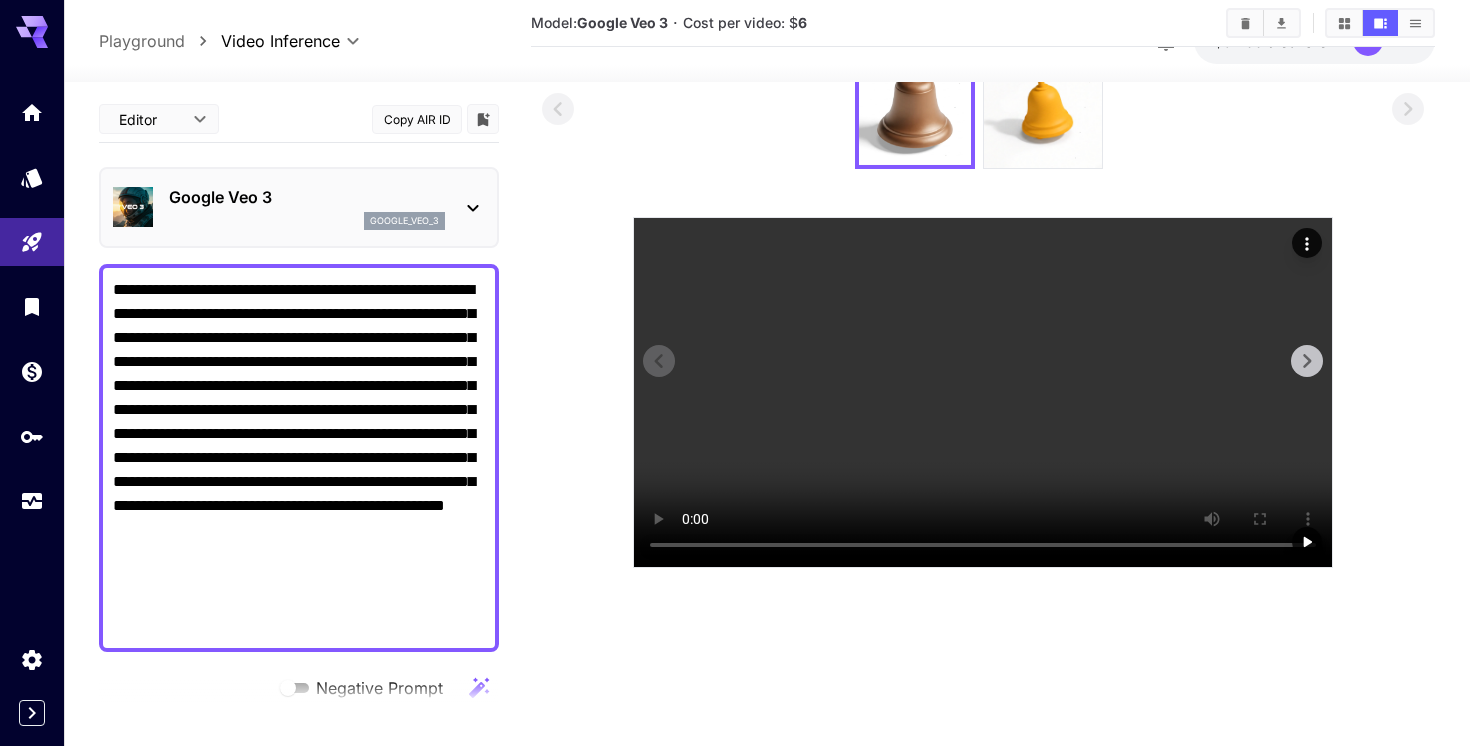 type 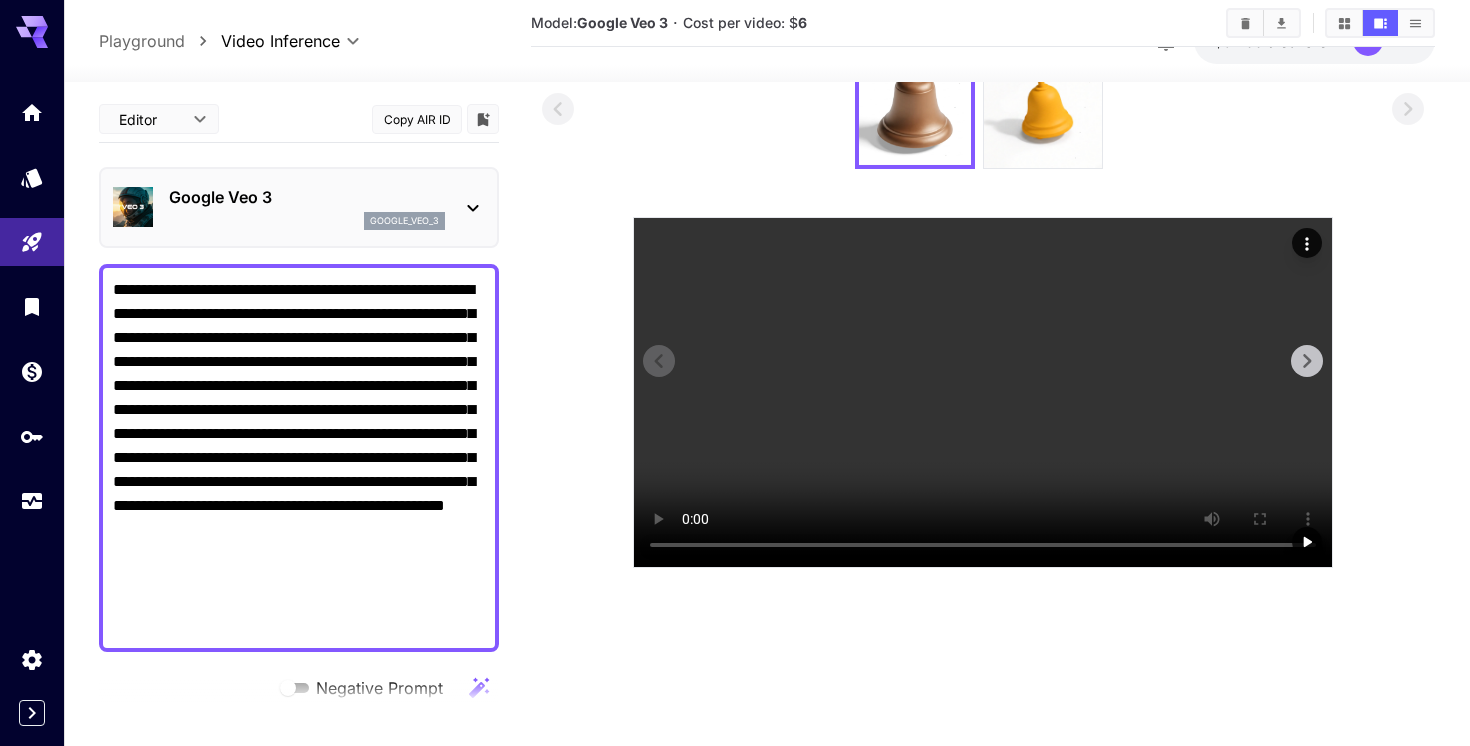 scroll, scrollTop: 0, scrollLeft: 0, axis: both 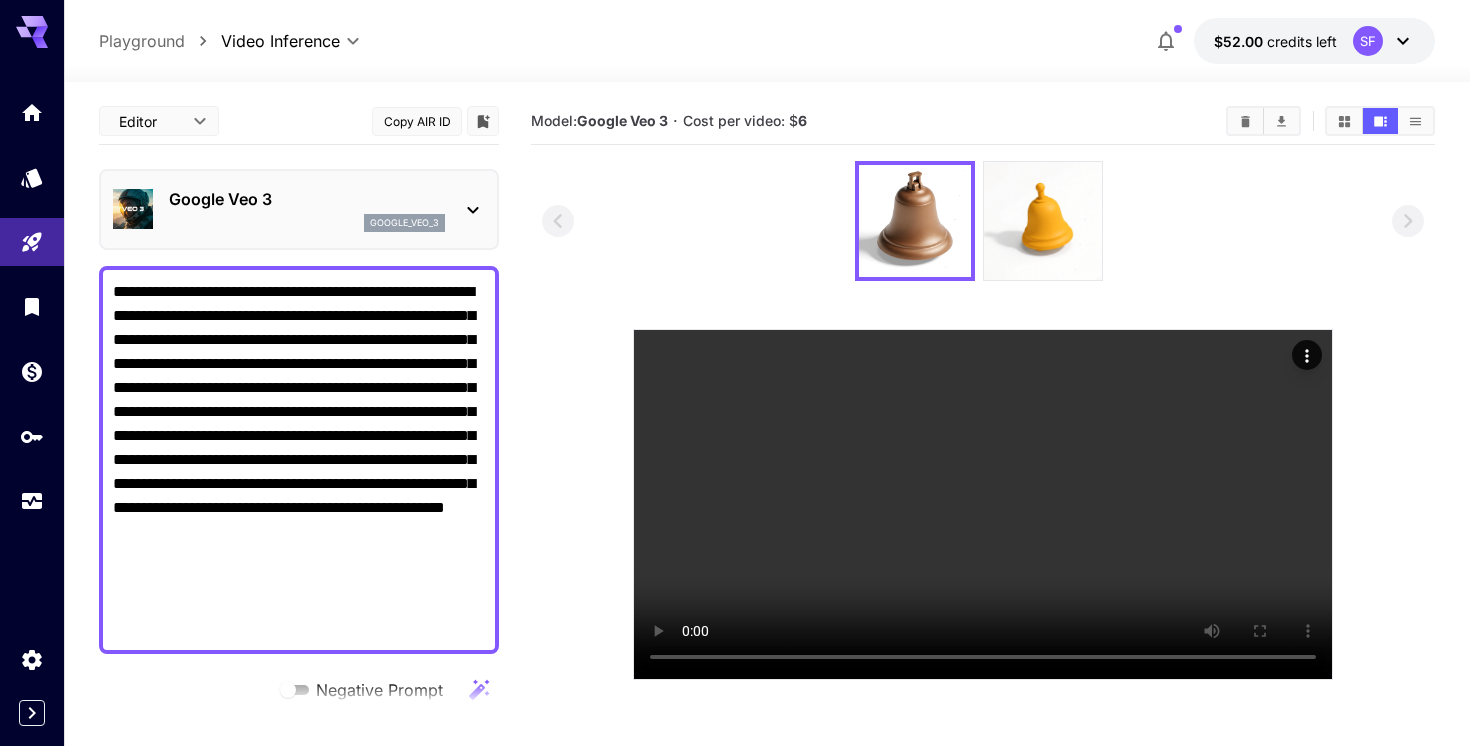 click 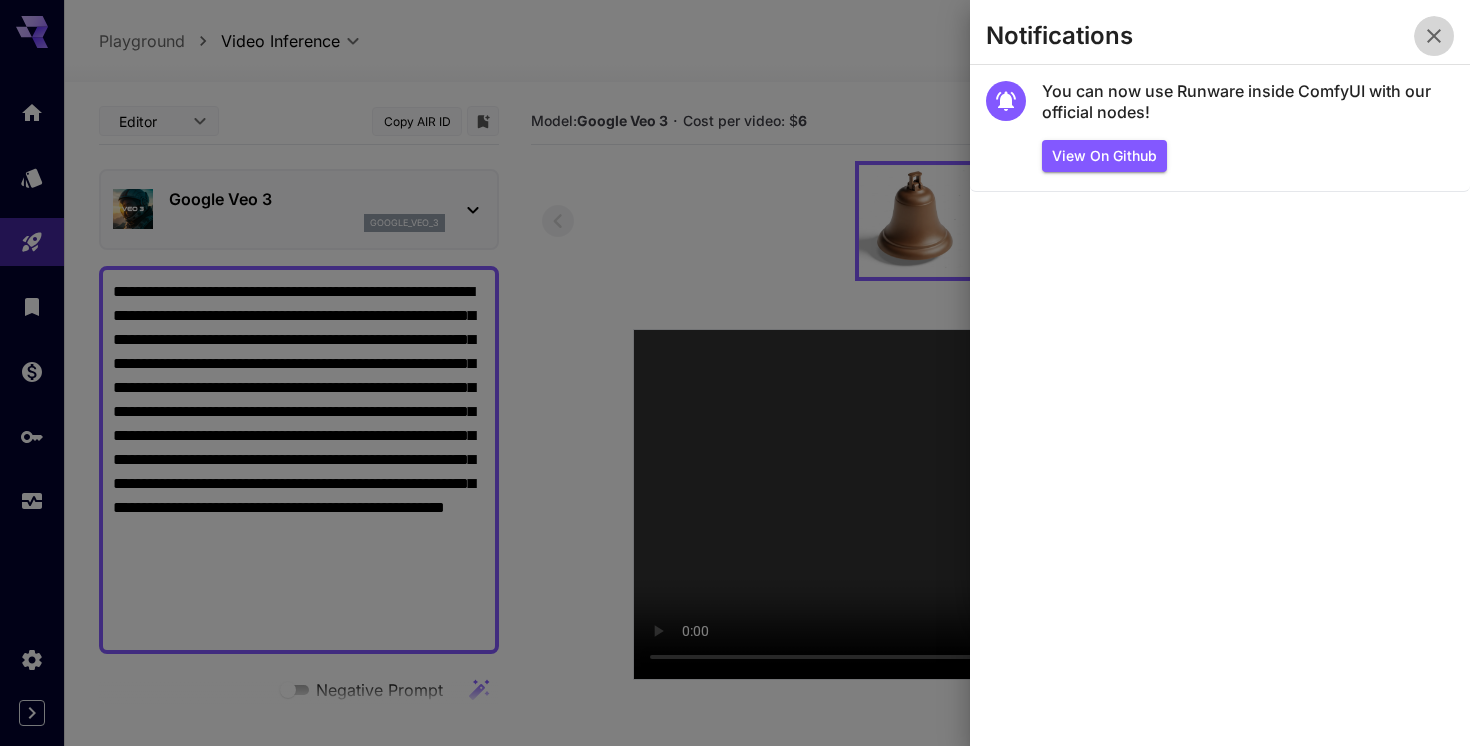 click 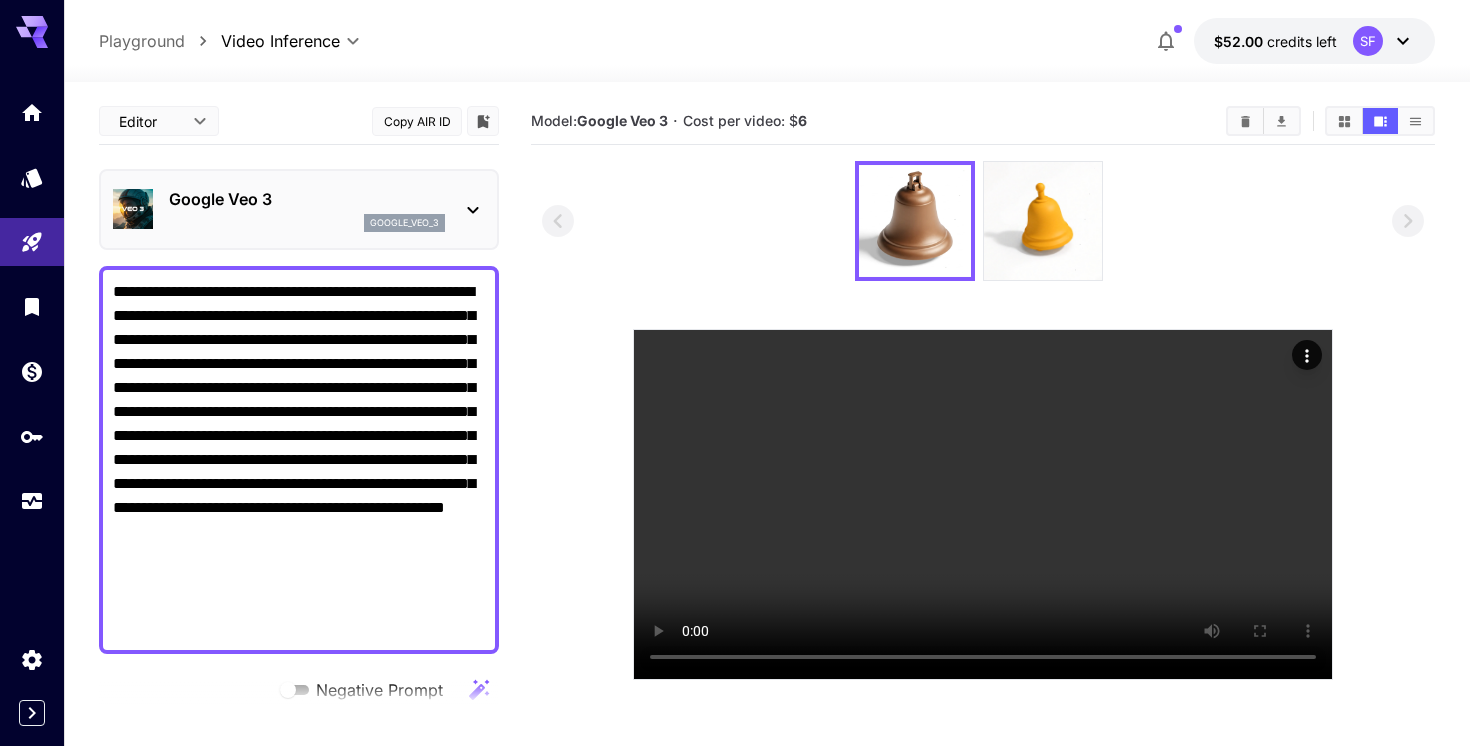 click on "$52.00    credits left  SF" at bounding box center [1314, 41] 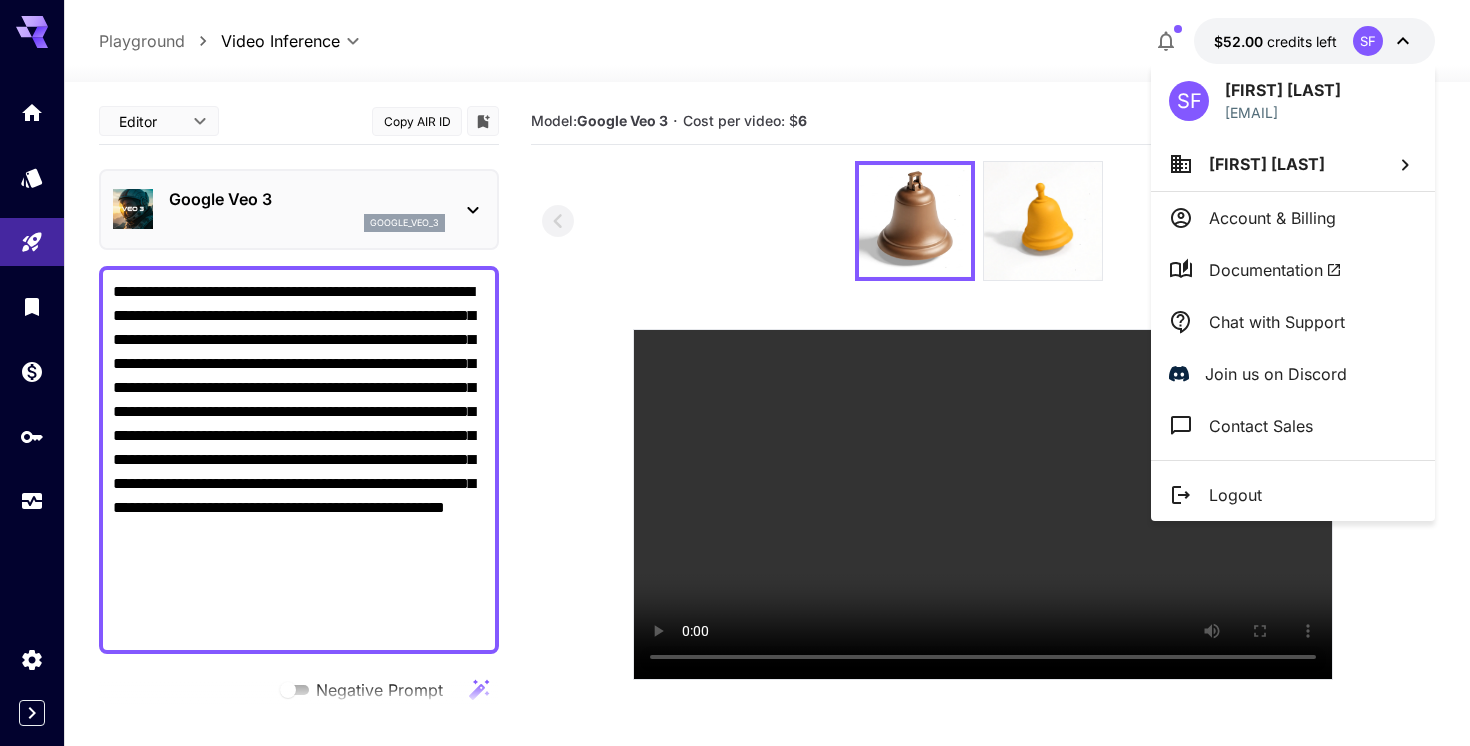 click at bounding box center (735, 373) 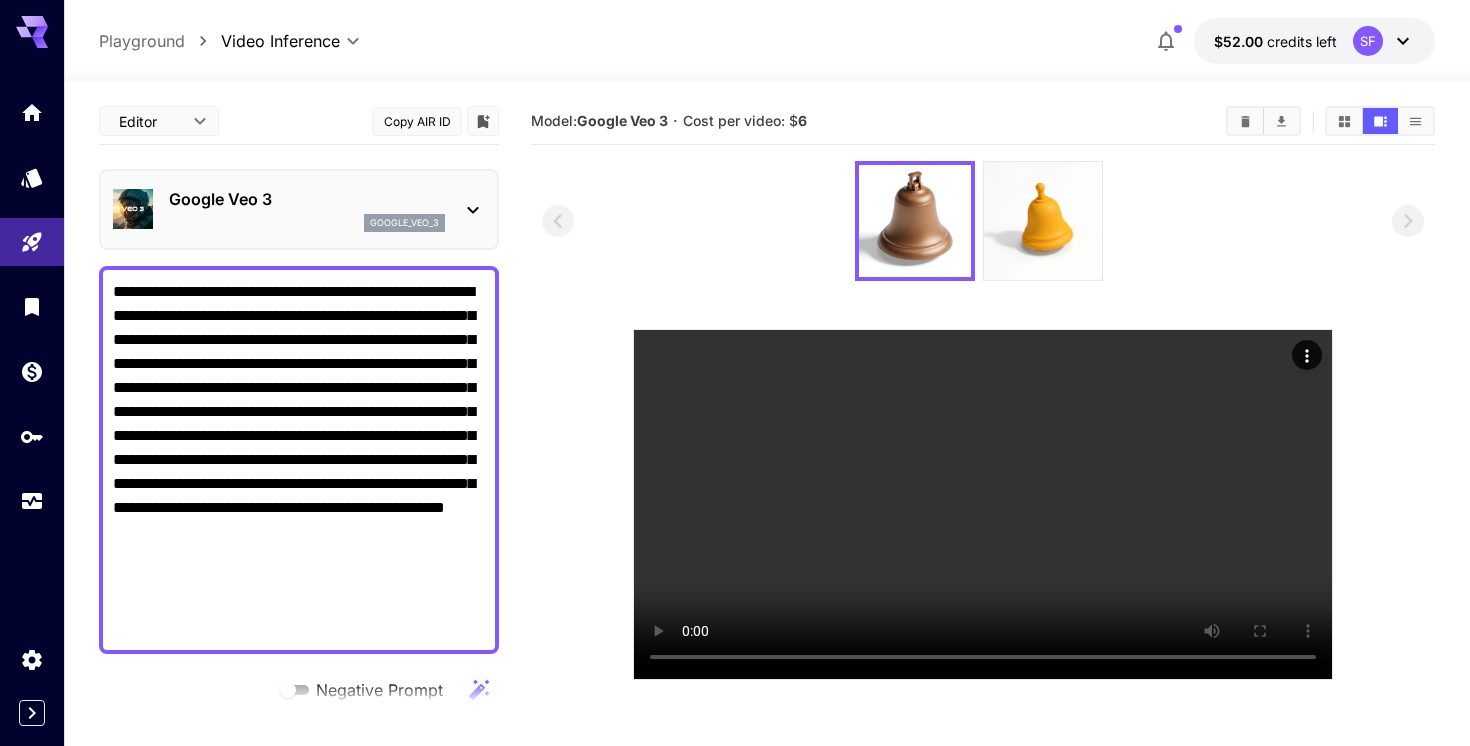 click at bounding box center [983, 420] 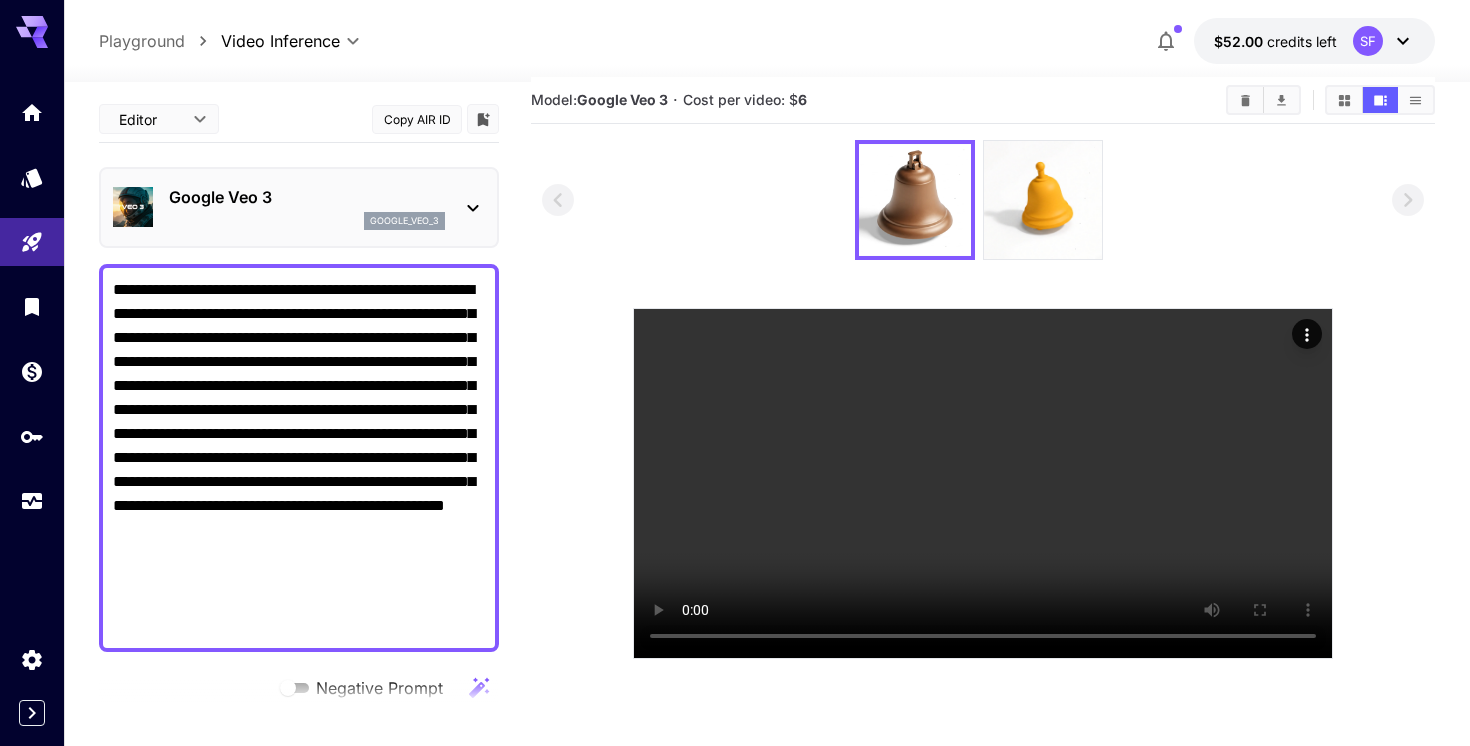 scroll, scrollTop: 24, scrollLeft: 0, axis: vertical 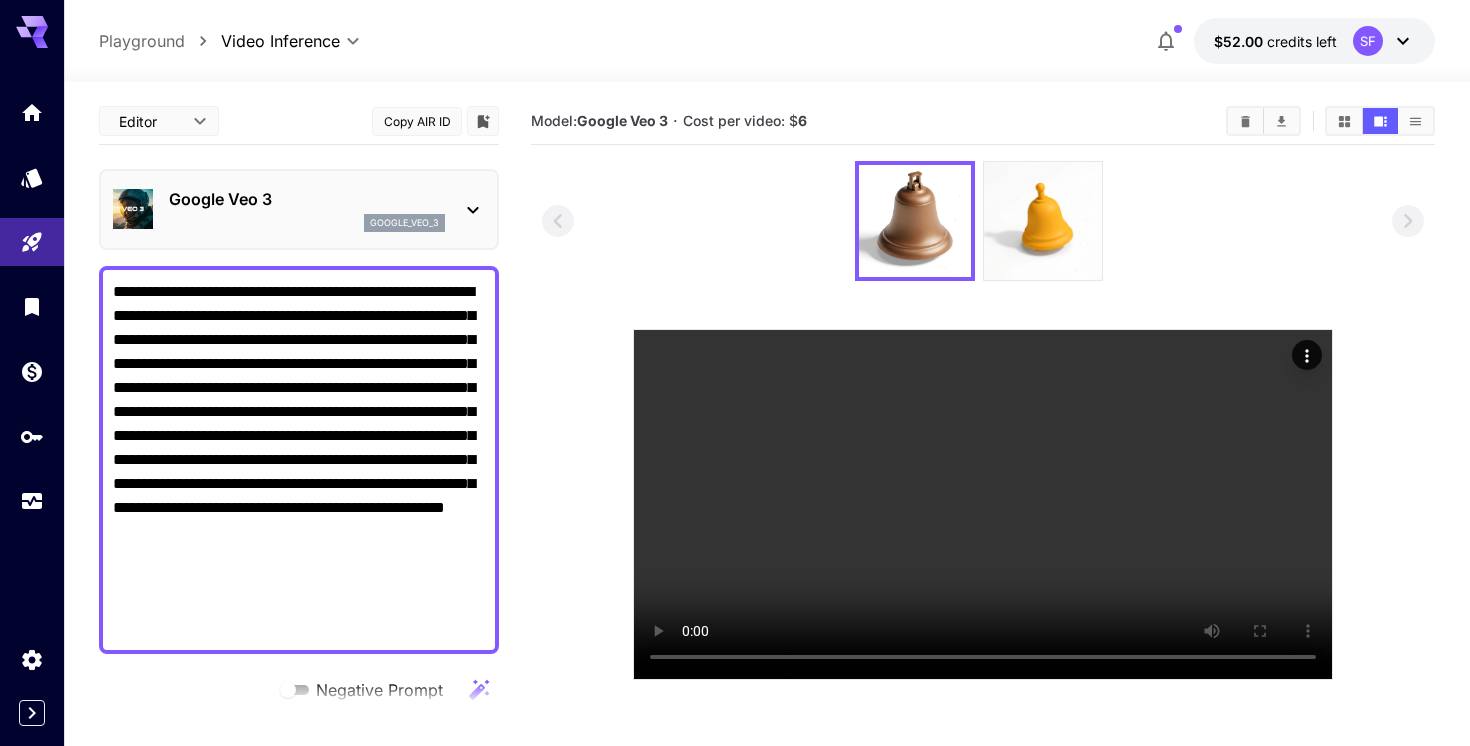 click 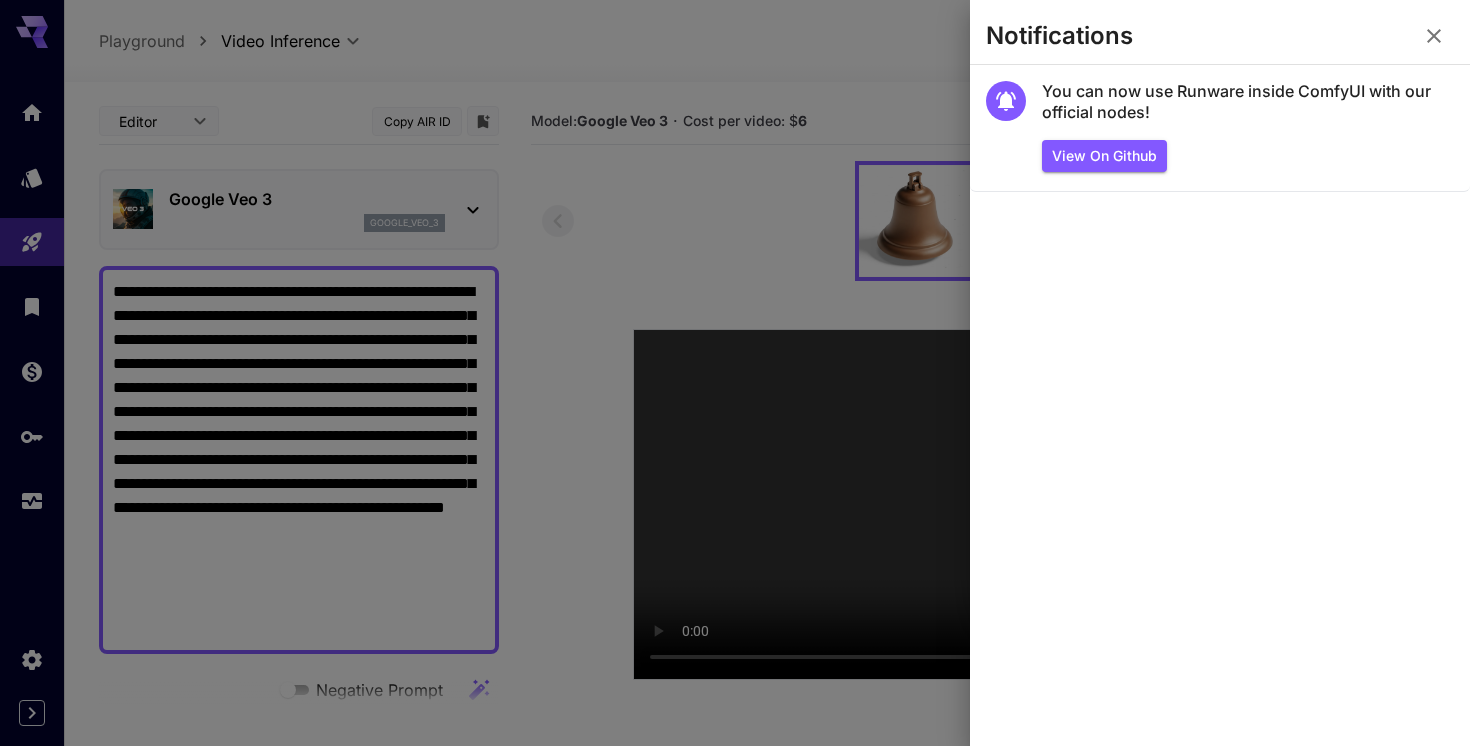 click on "Notifications" at bounding box center (1220, 40) 